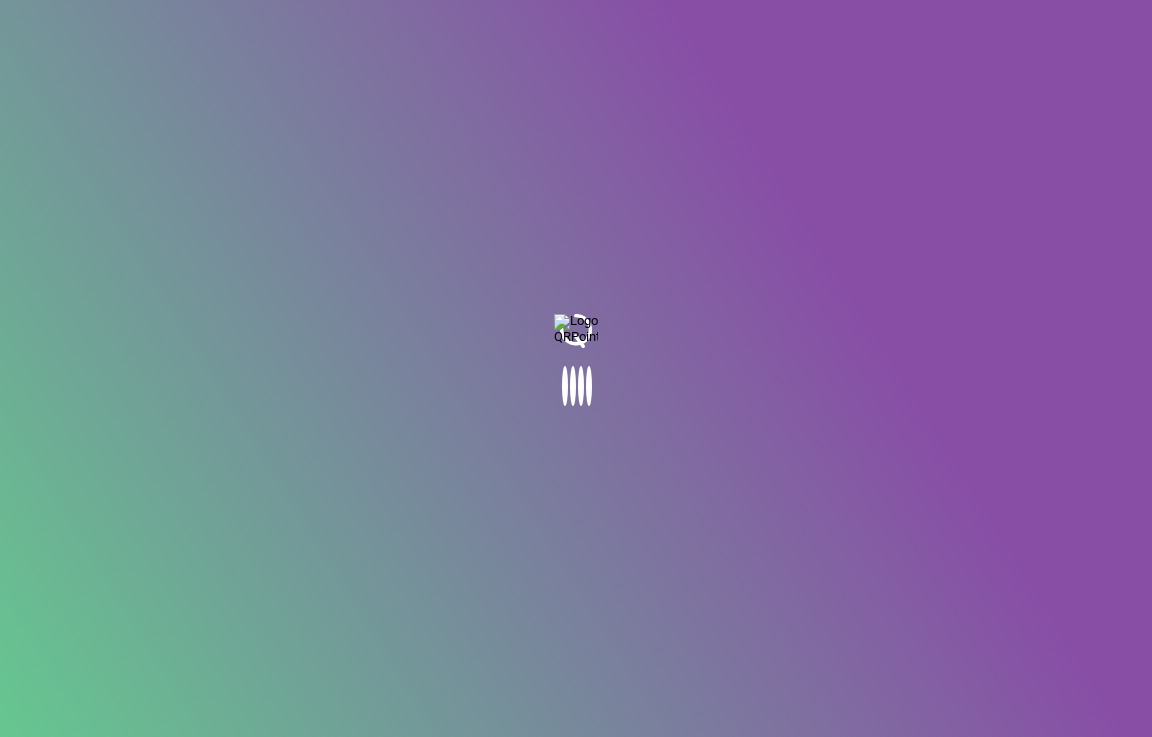 scroll, scrollTop: 0, scrollLeft: 0, axis: both 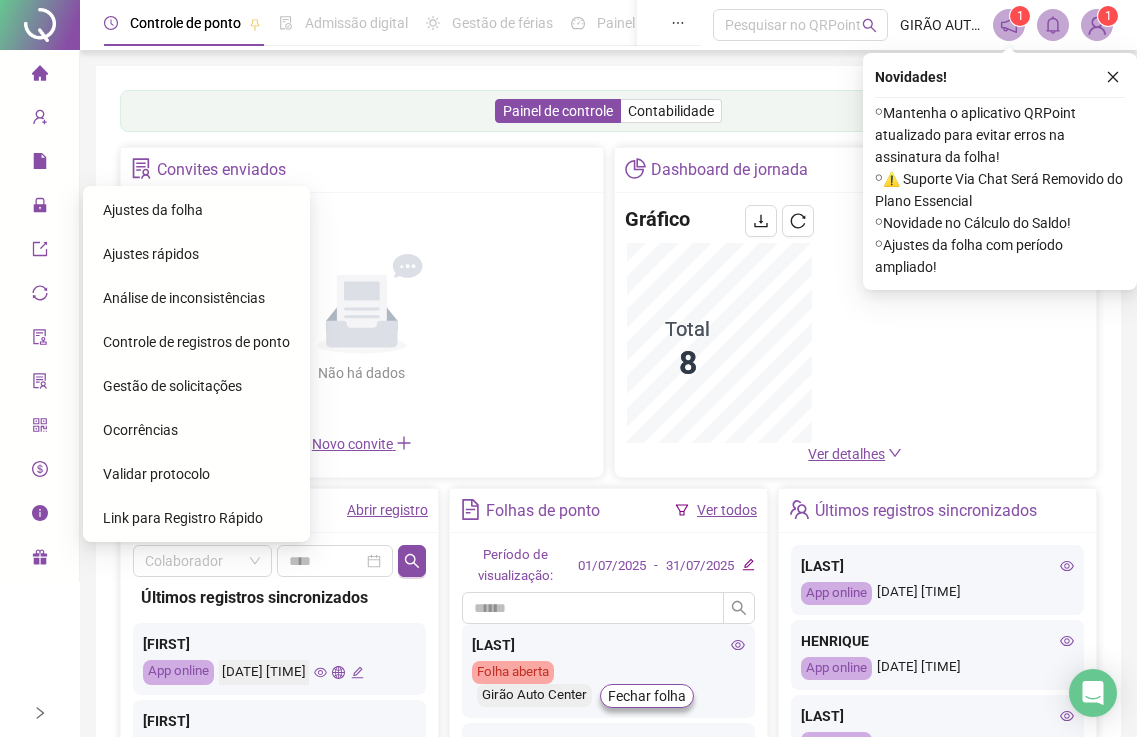 click on "Ajustes da folha" at bounding box center (153, 210) 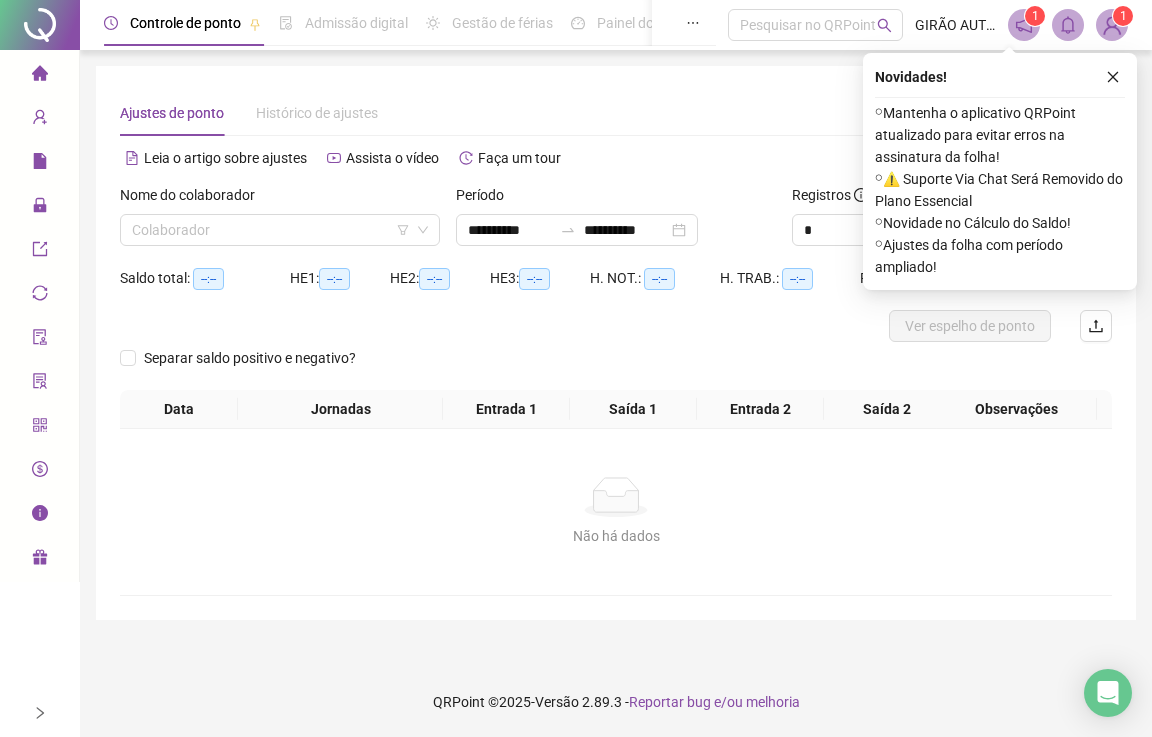 click 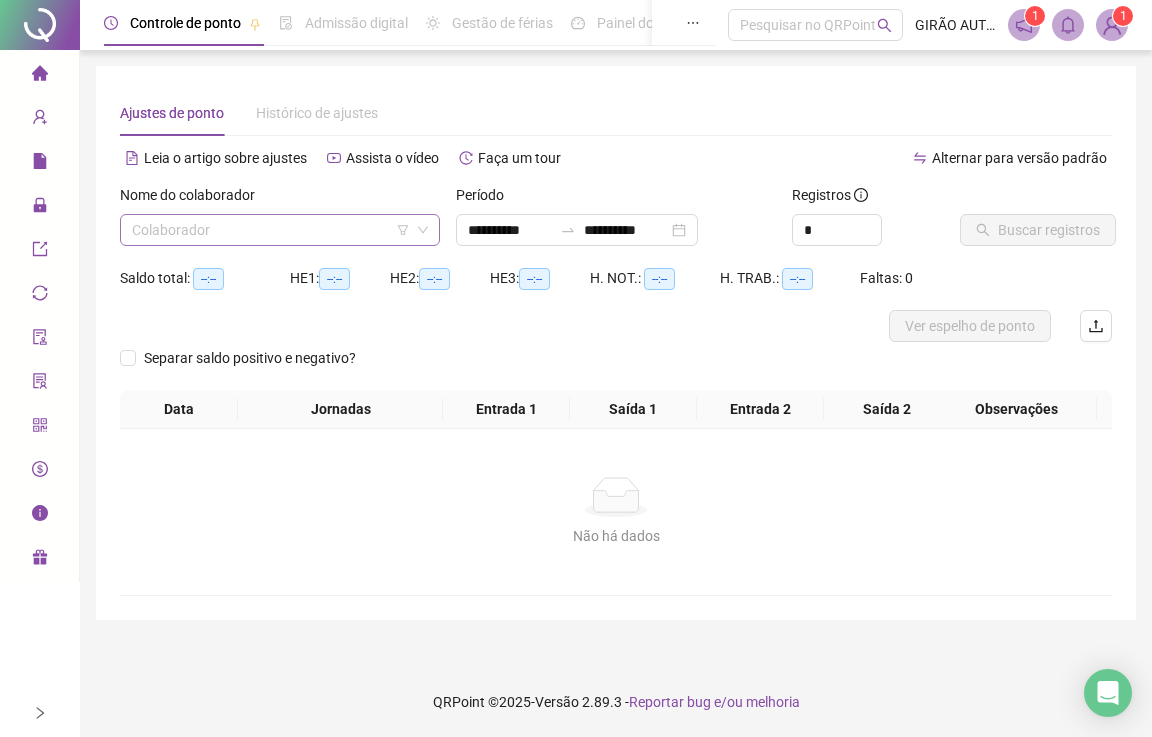 click at bounding box center (271, 230) 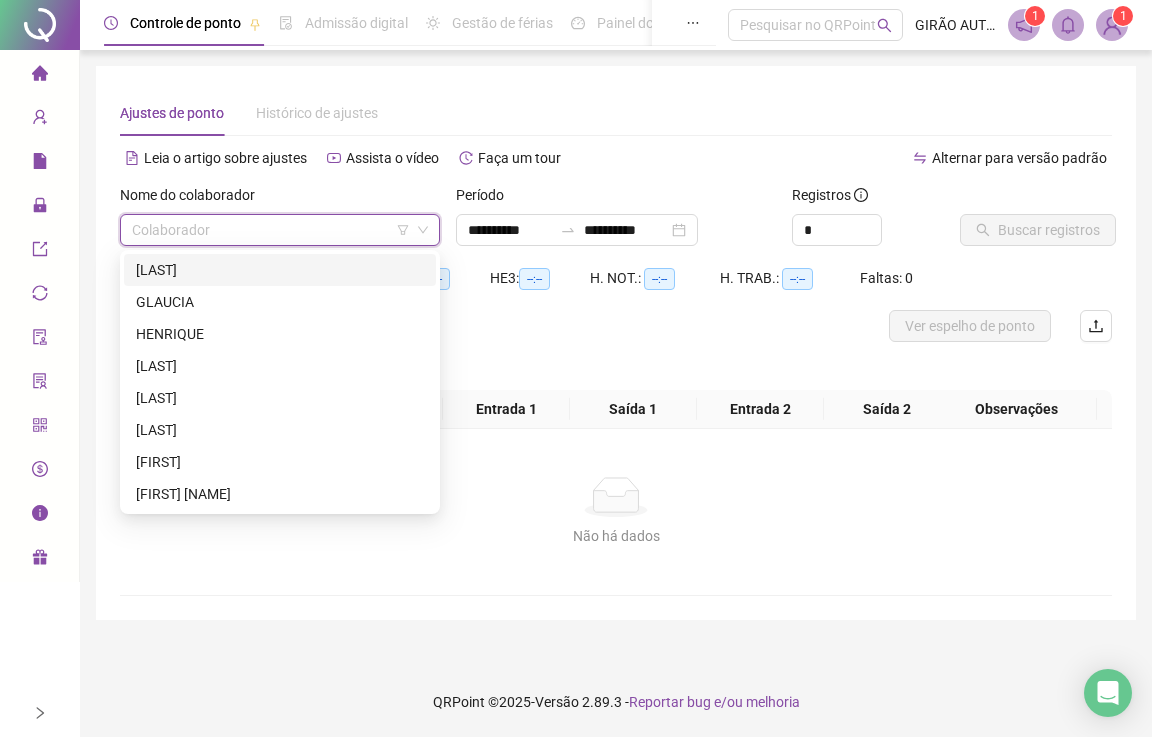 click on "[LAST]" at bounding box center [280, 270] 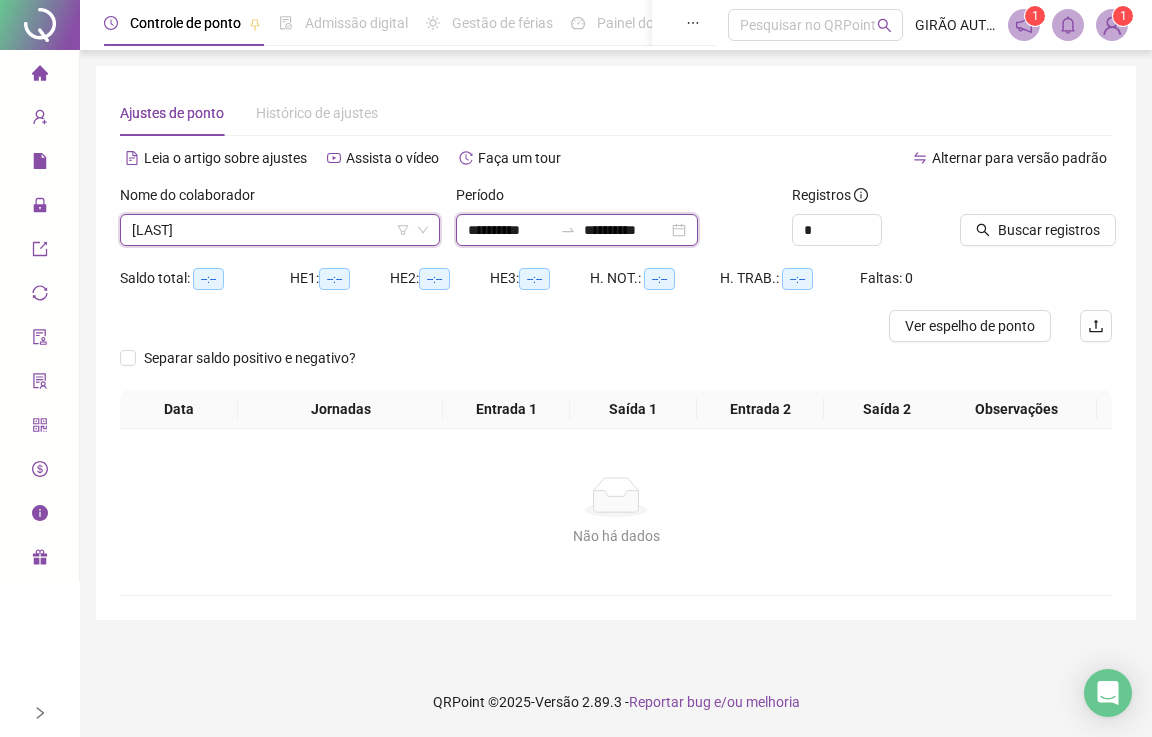 click on "**********" at bounding box center [510, 230] 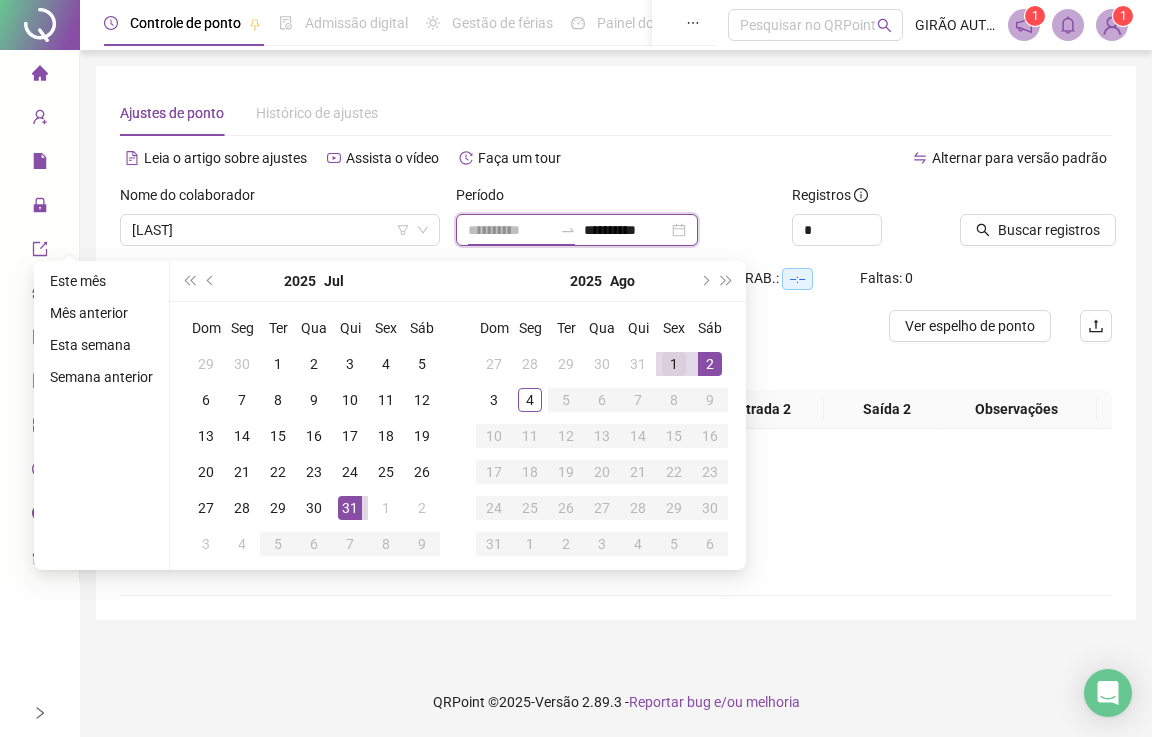 type on "**********" 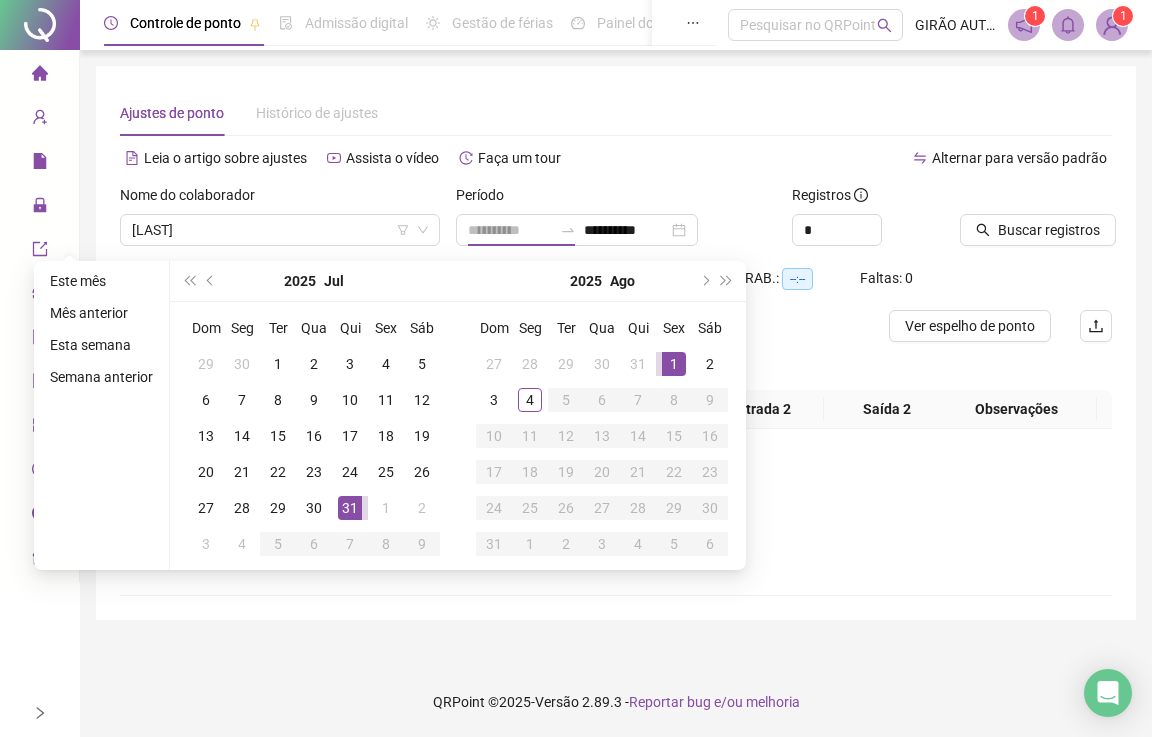 click on "1" at bounding box center [674, 364] 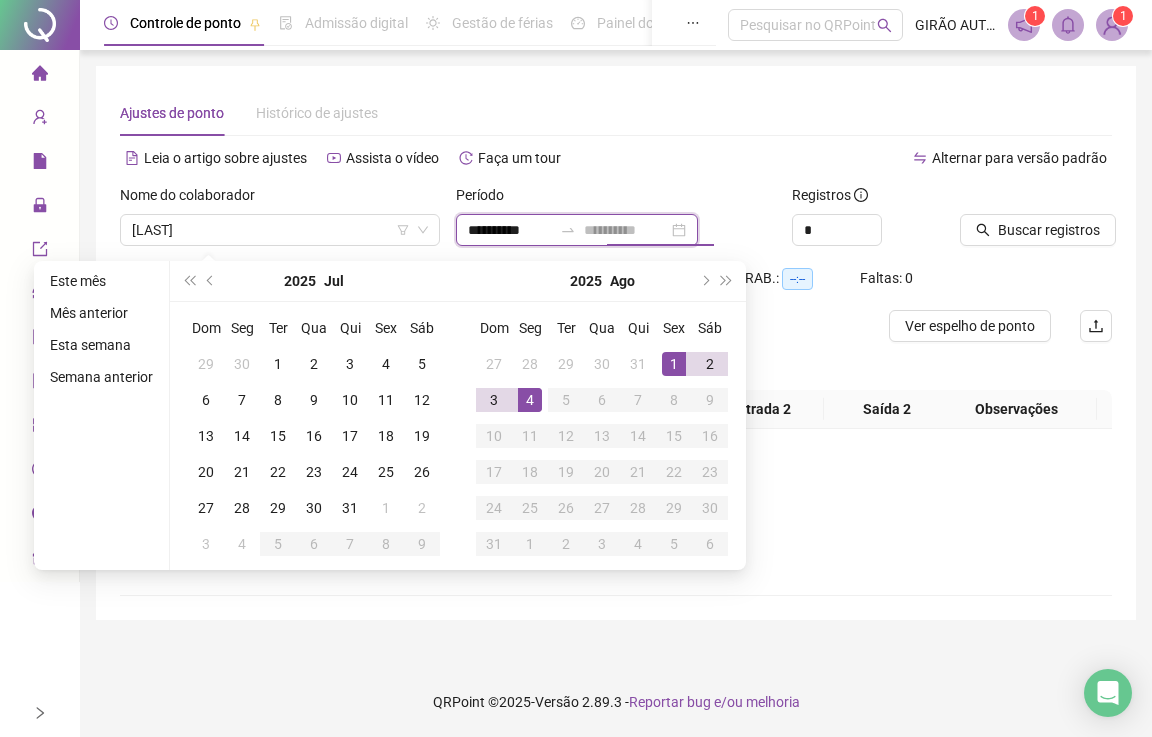 type on "**********" 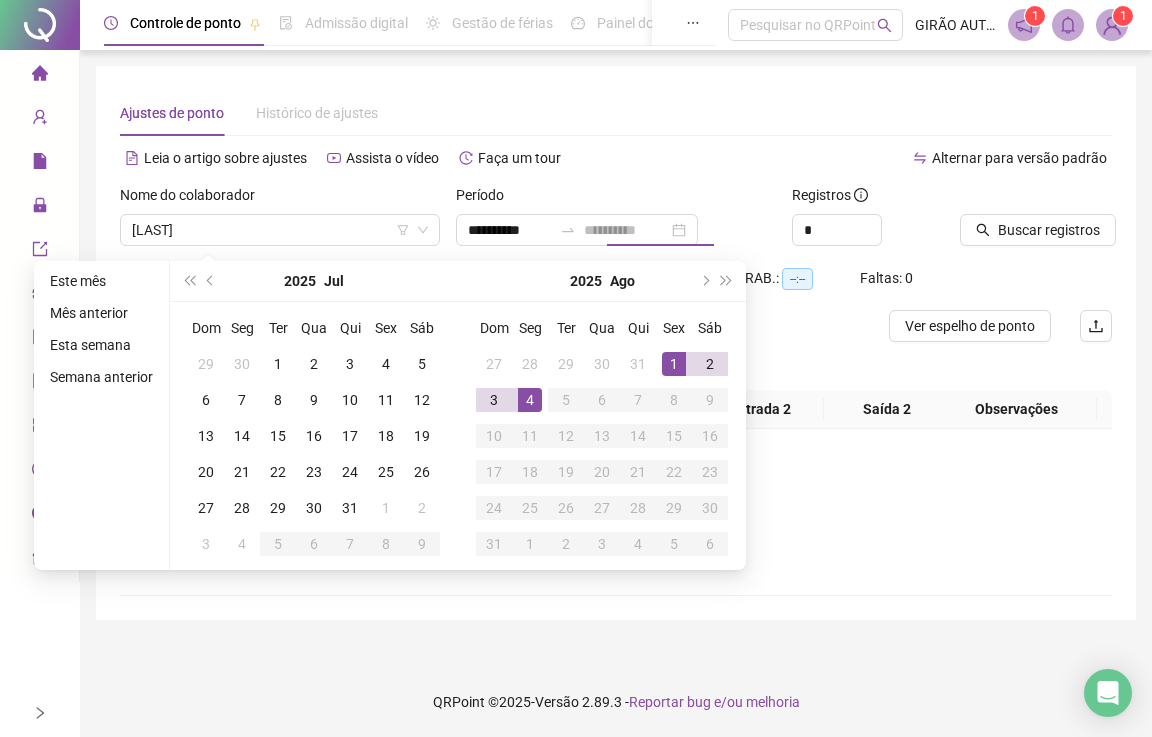 click on "4" at bounding box center (530, 400) 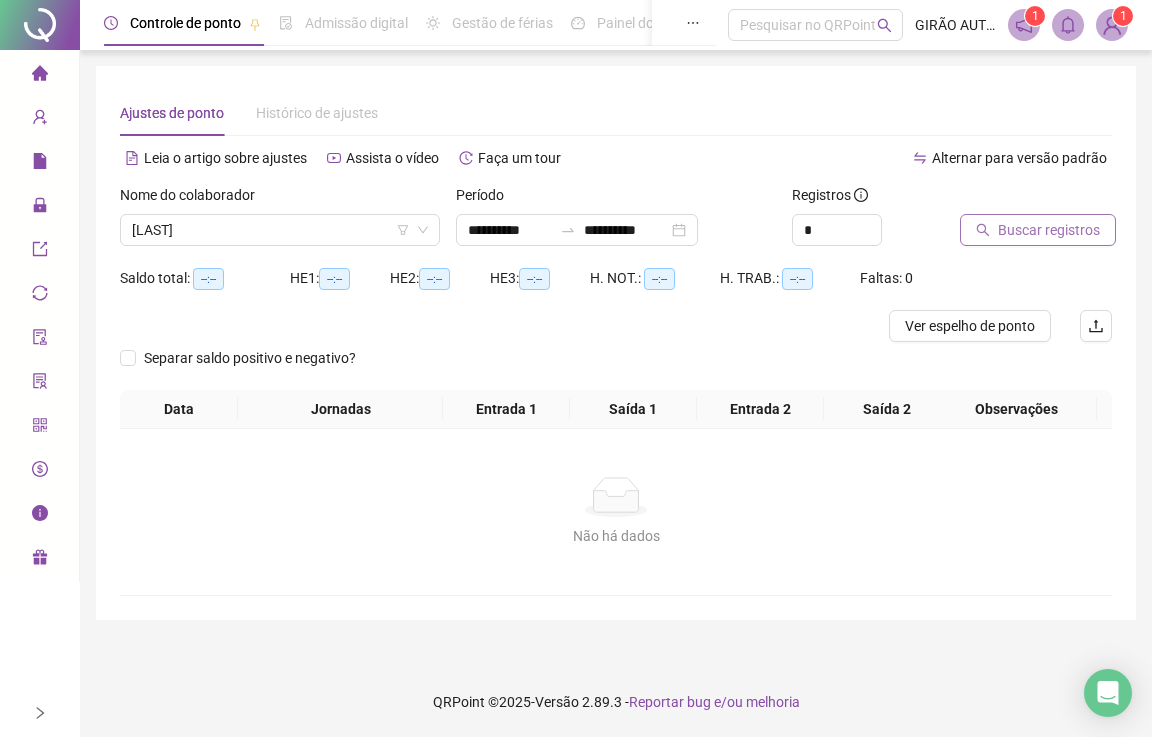 click on "Buscar registros" at bounding box center [1049, 230] 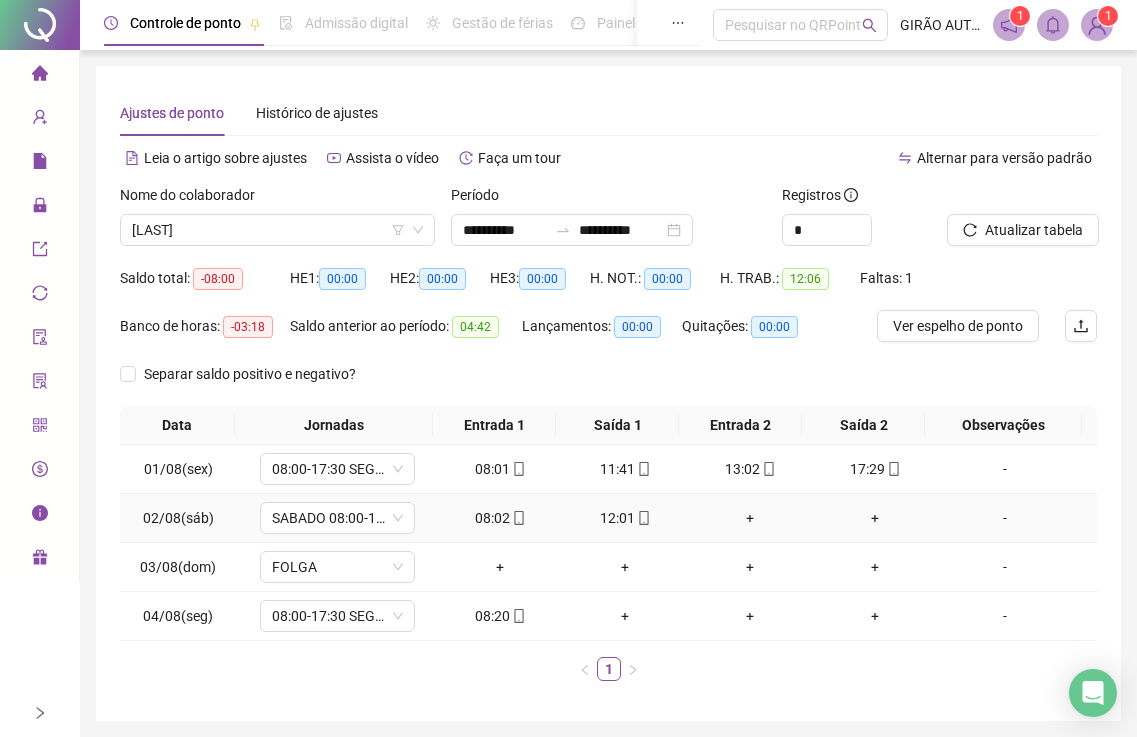 scroll, scrollTop: 70, scrollLeft: 0, axis: vertical 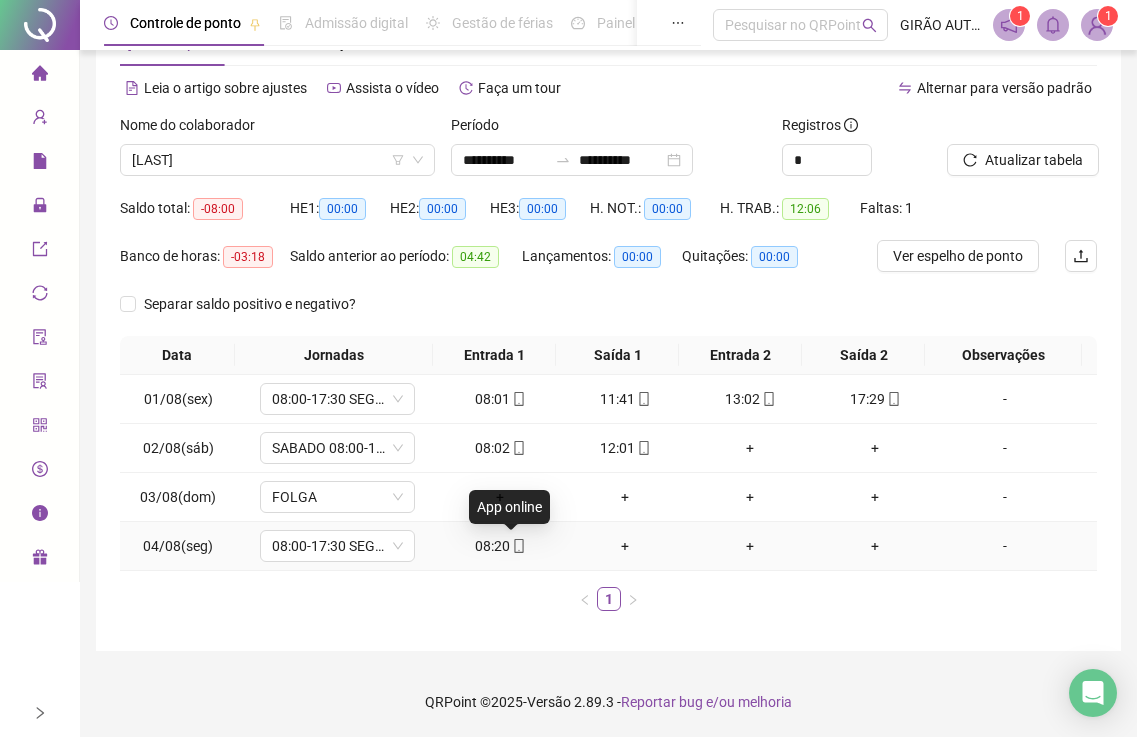 click 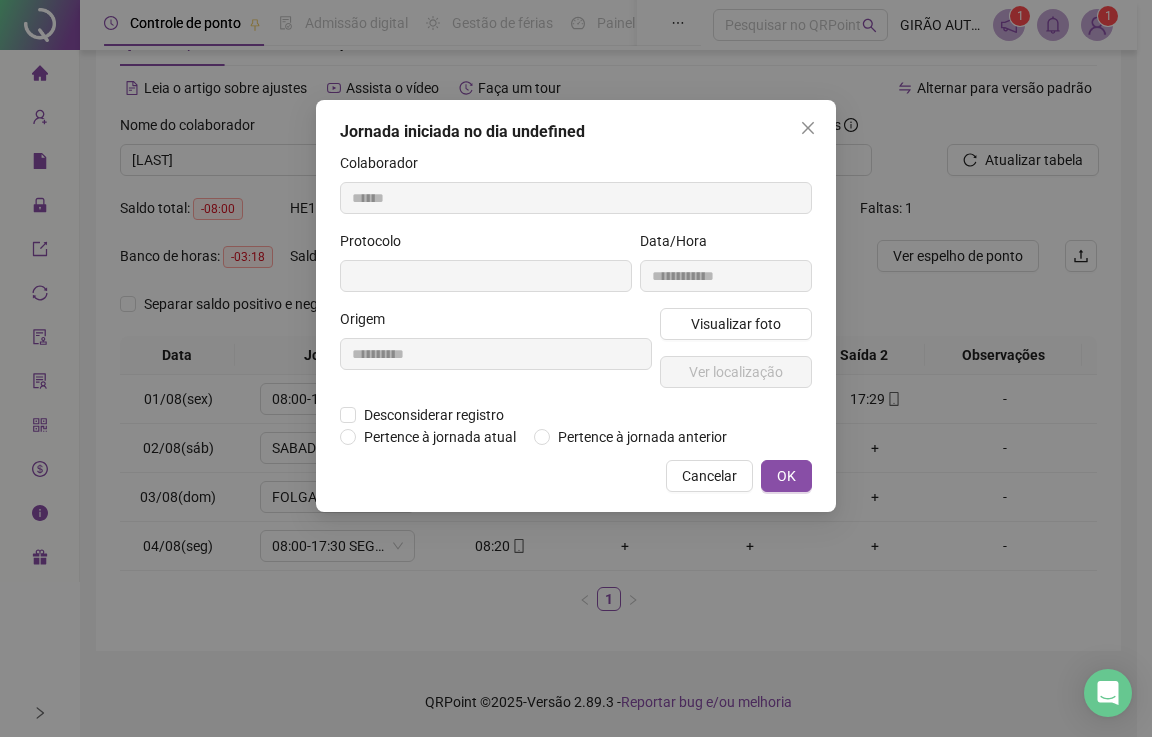 type on "**********" 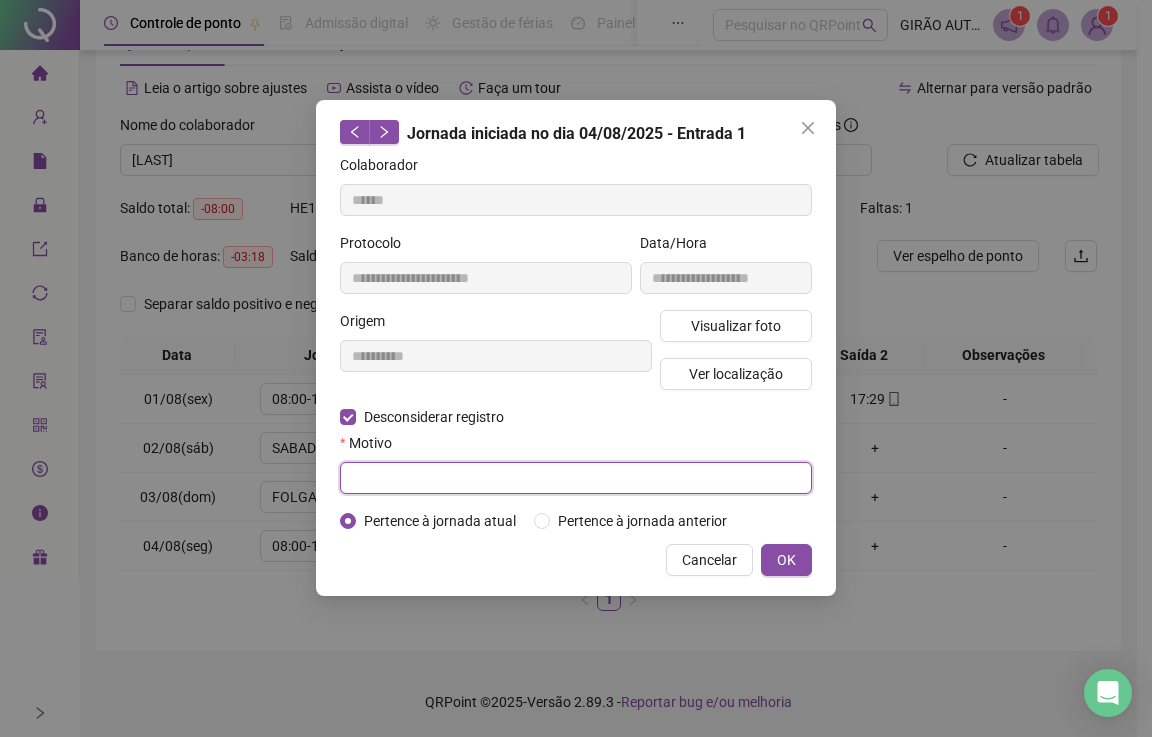 click at bounding box center (576, 478) 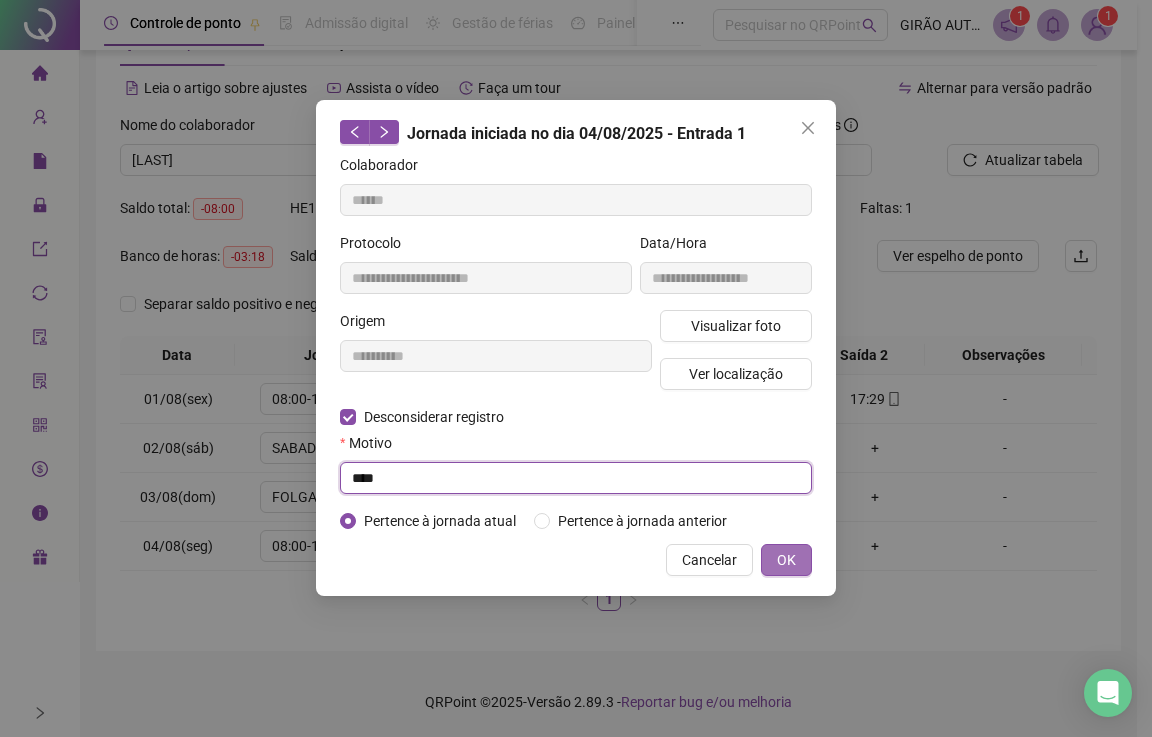 type on "****" 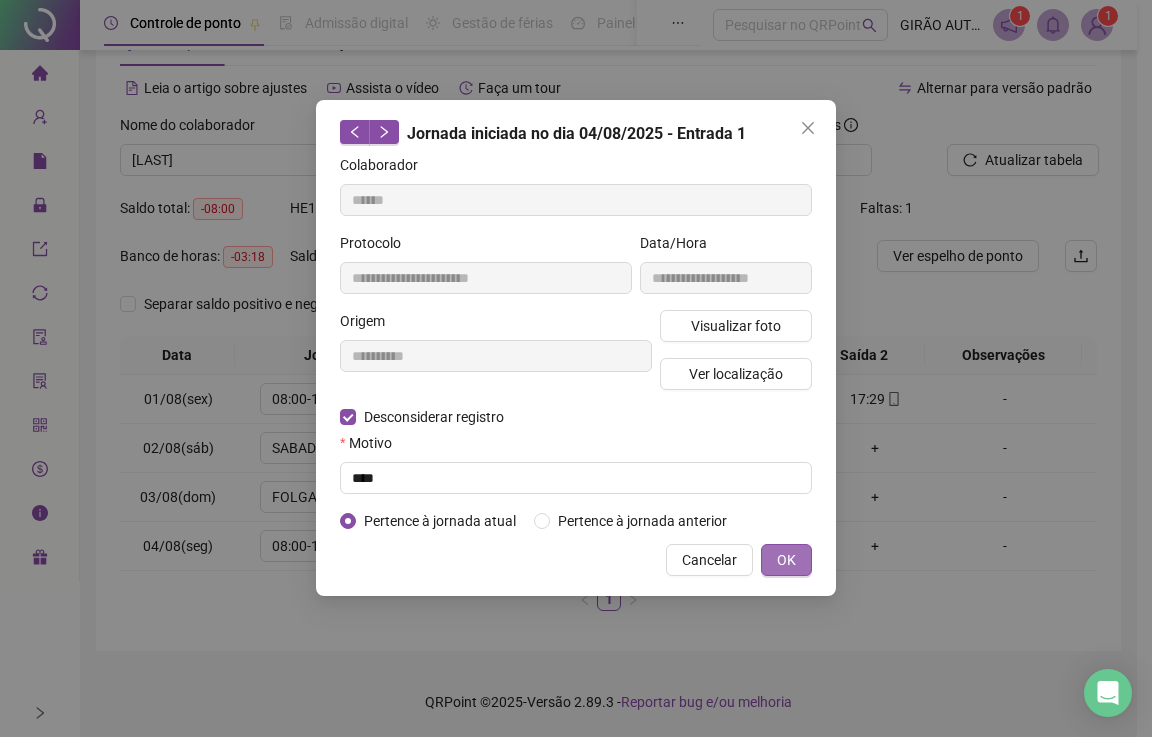 click on "OK" at bounding box center (786, 560) 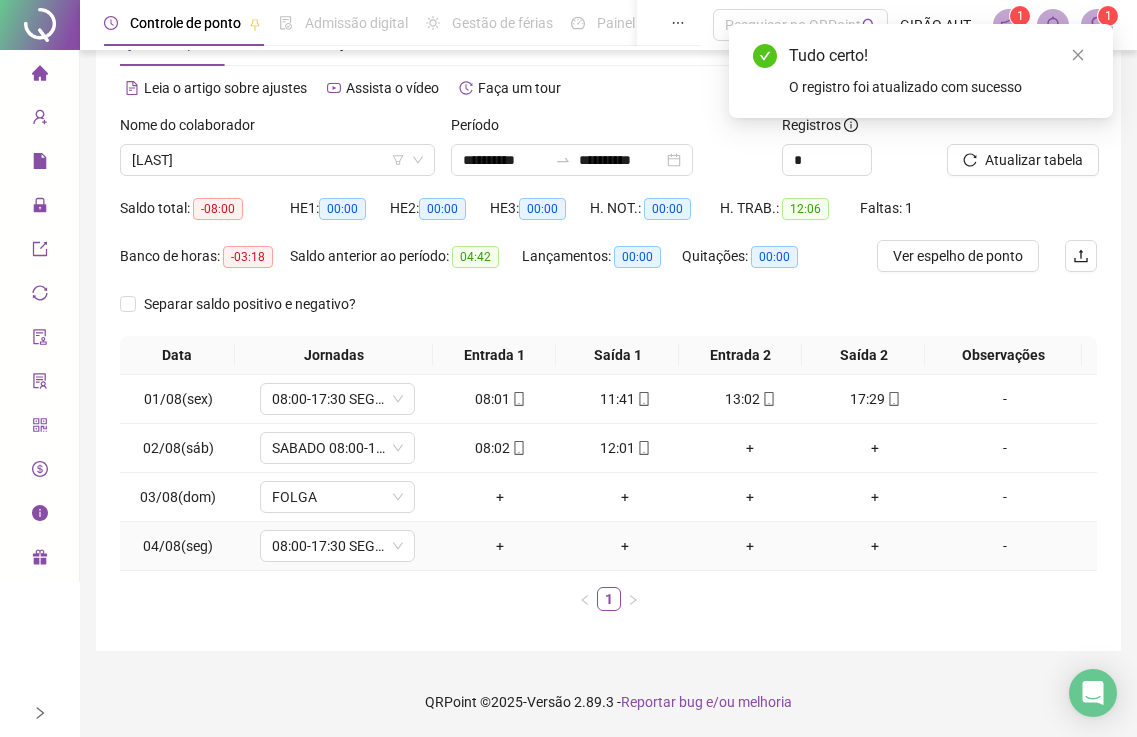 click on "+" at bounding box center [500, 546] 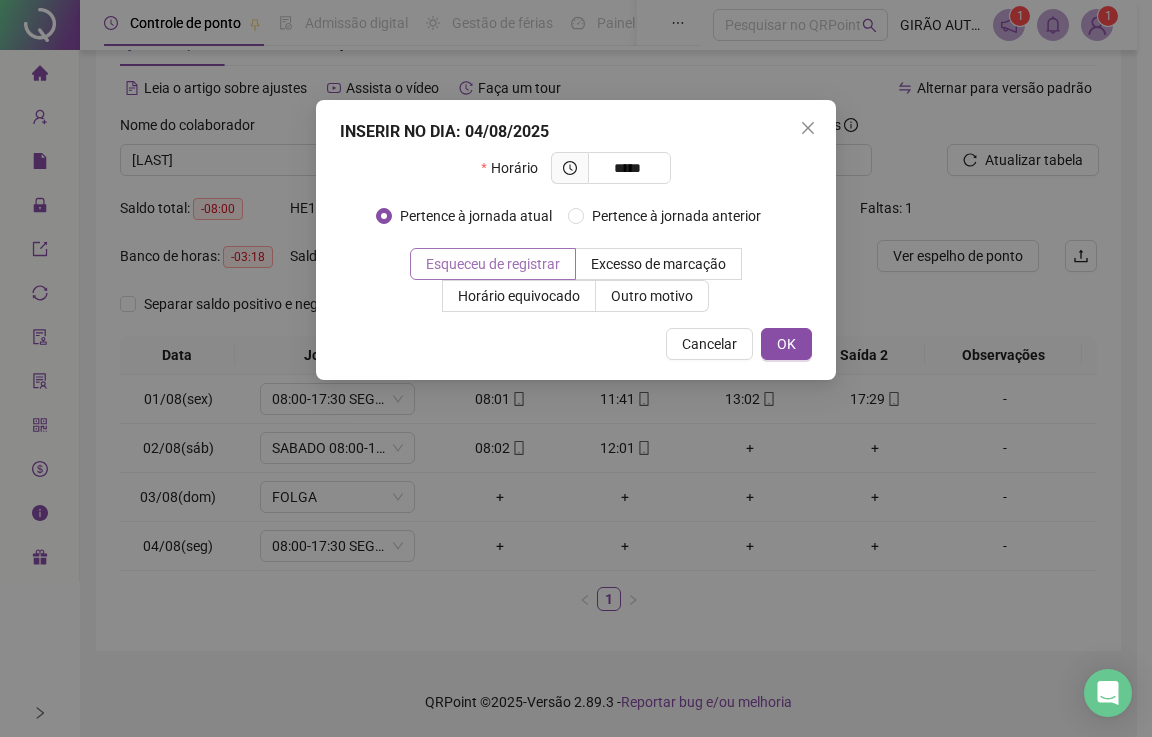 type on "*****" 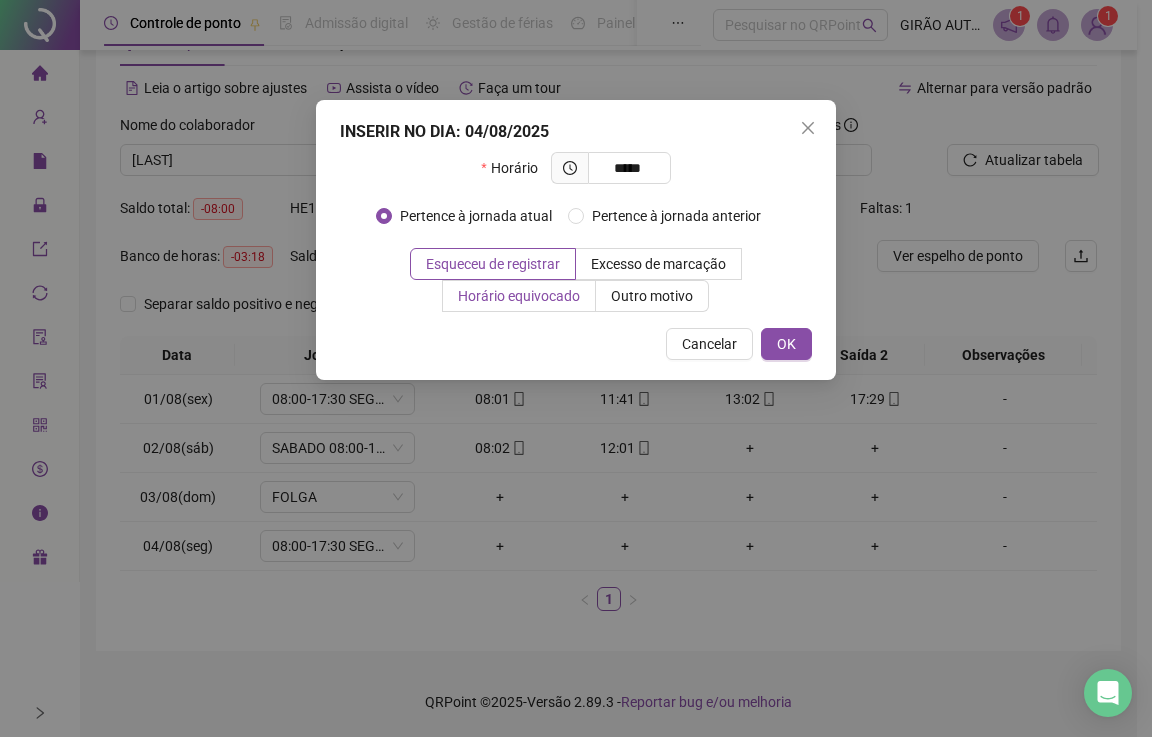 click on "Esqueceu de registrar" at bounding box center [493, 264] 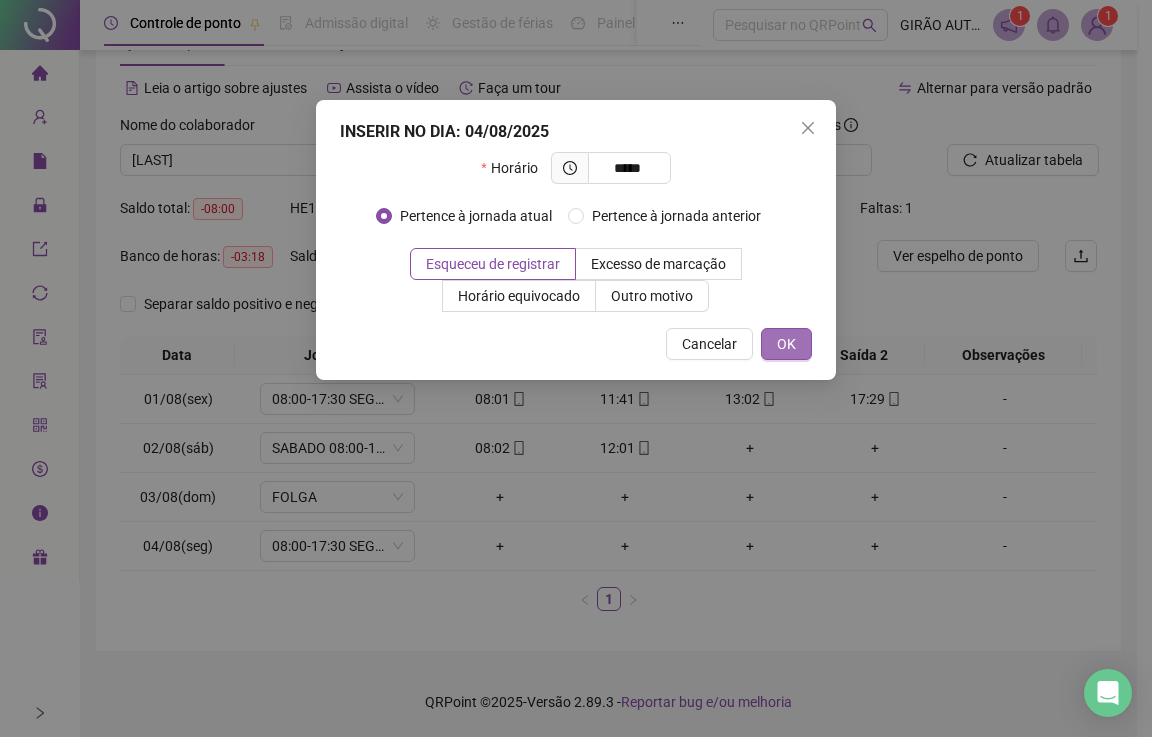 drag, startPoint x: 774, startPoint y: 336, endPoint x: 863, endPoint y: 378, distance: 98.4124 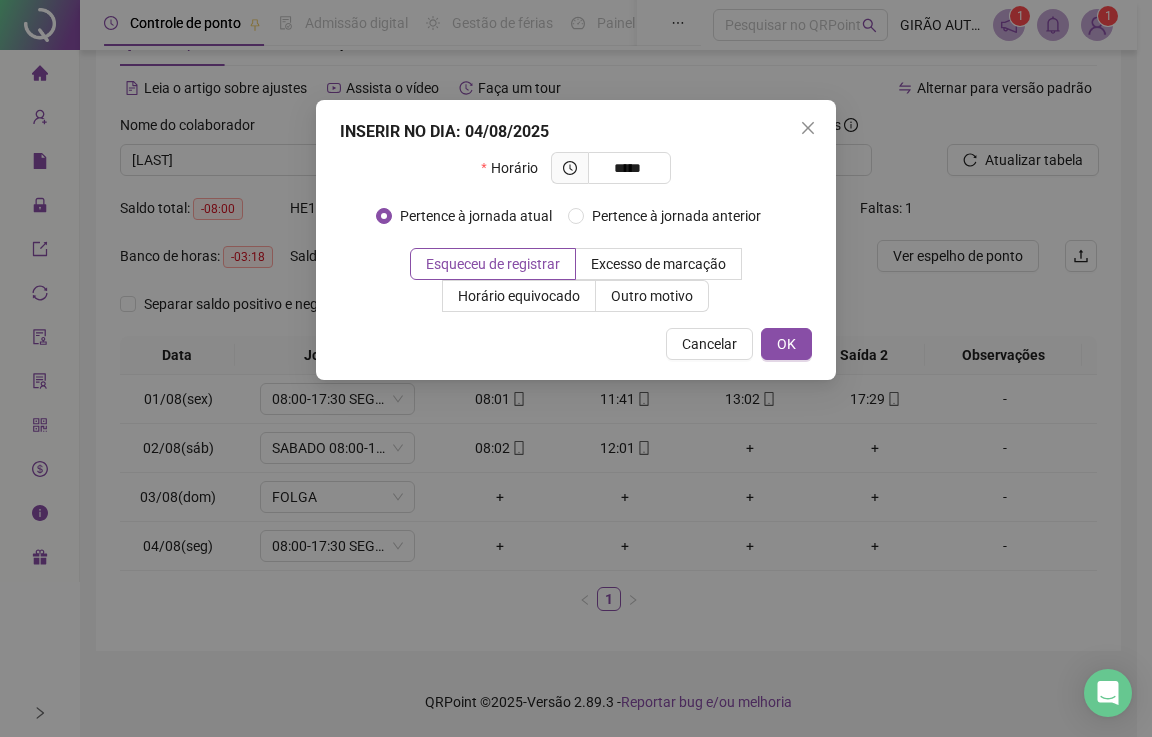 click on "OK" at bounding box center (786, 344) 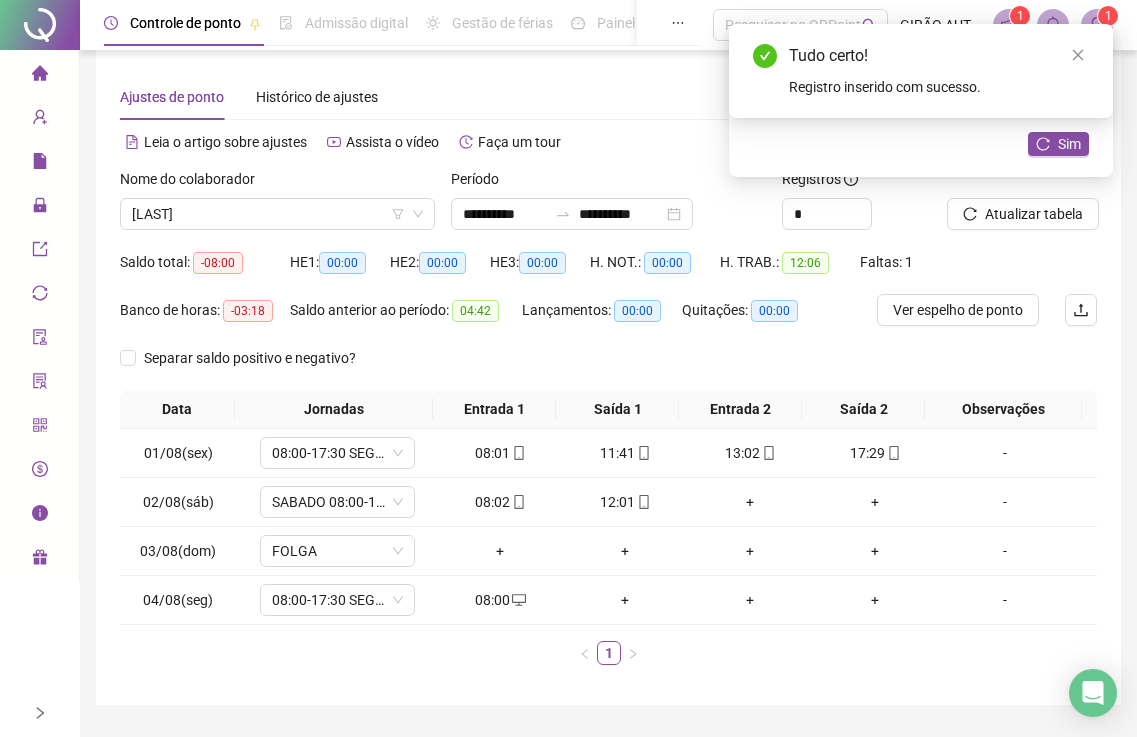 scroll, scrollTop: 0, scrollLeft: 0, axis: both 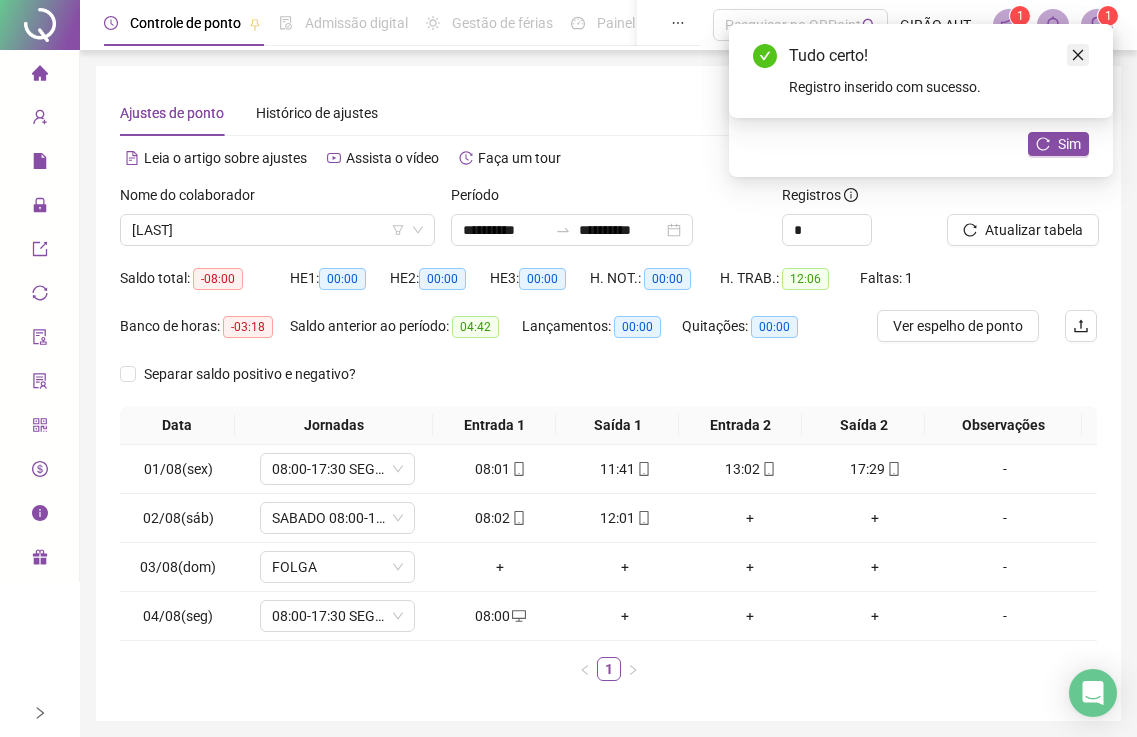 click 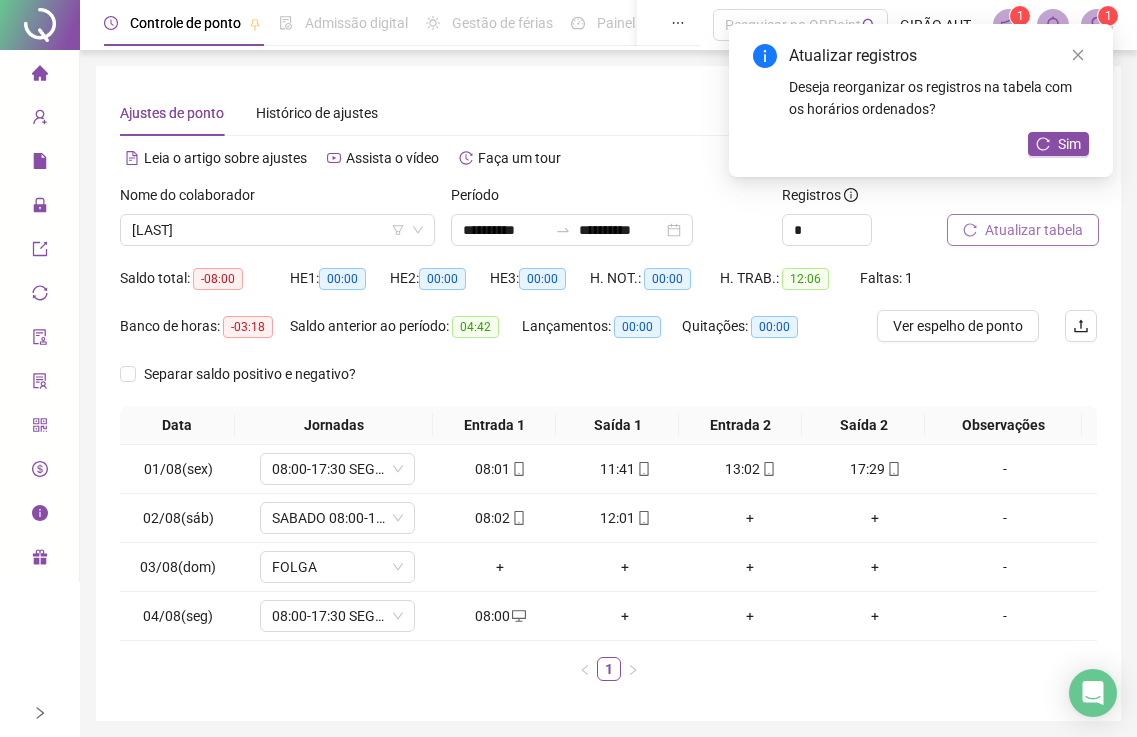 click on "Atualizar tabela" at bounding box center (1034, 230) 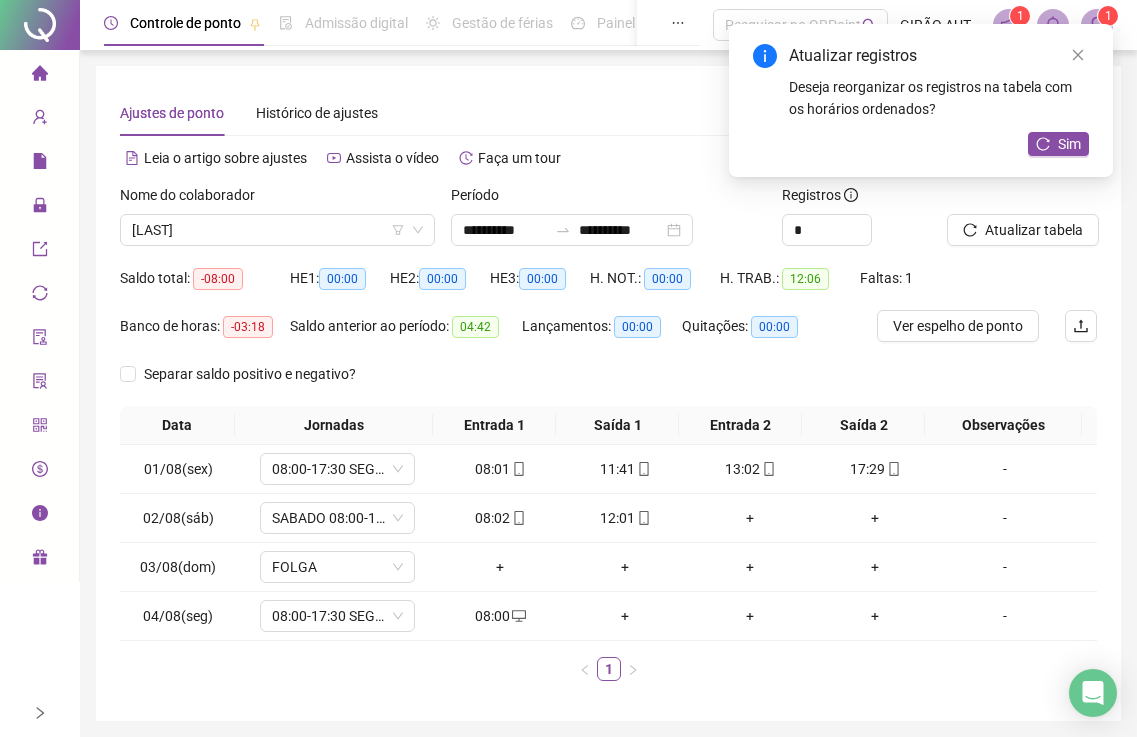 click 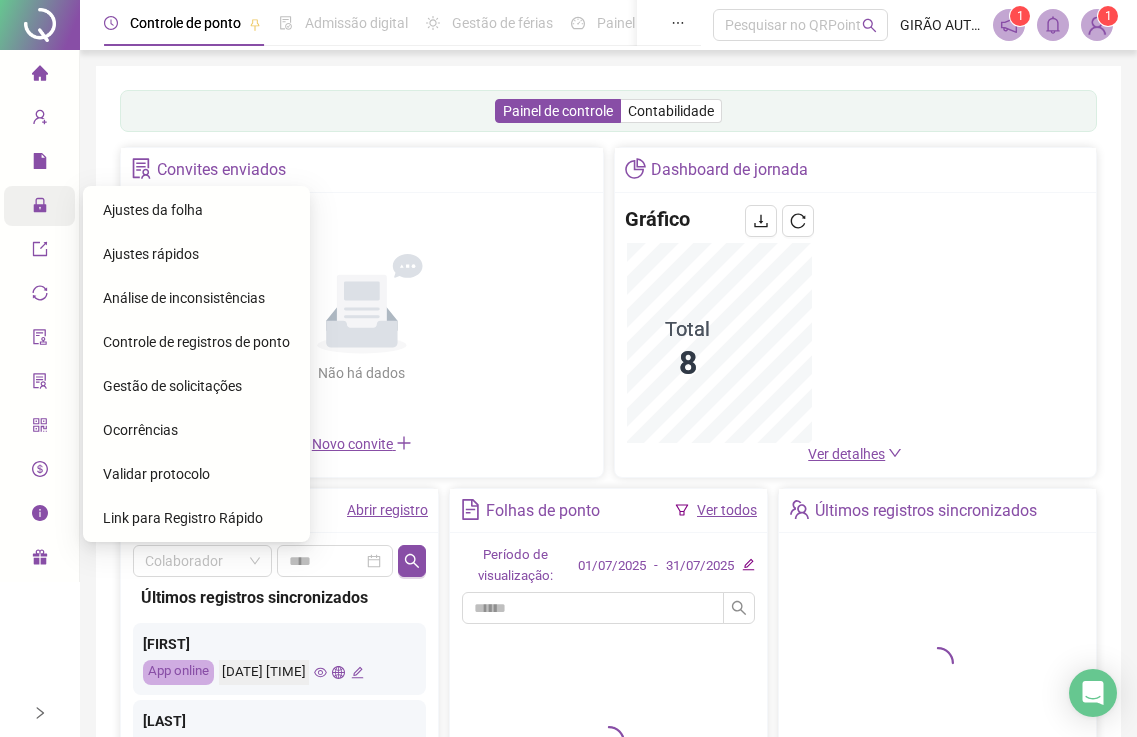 click 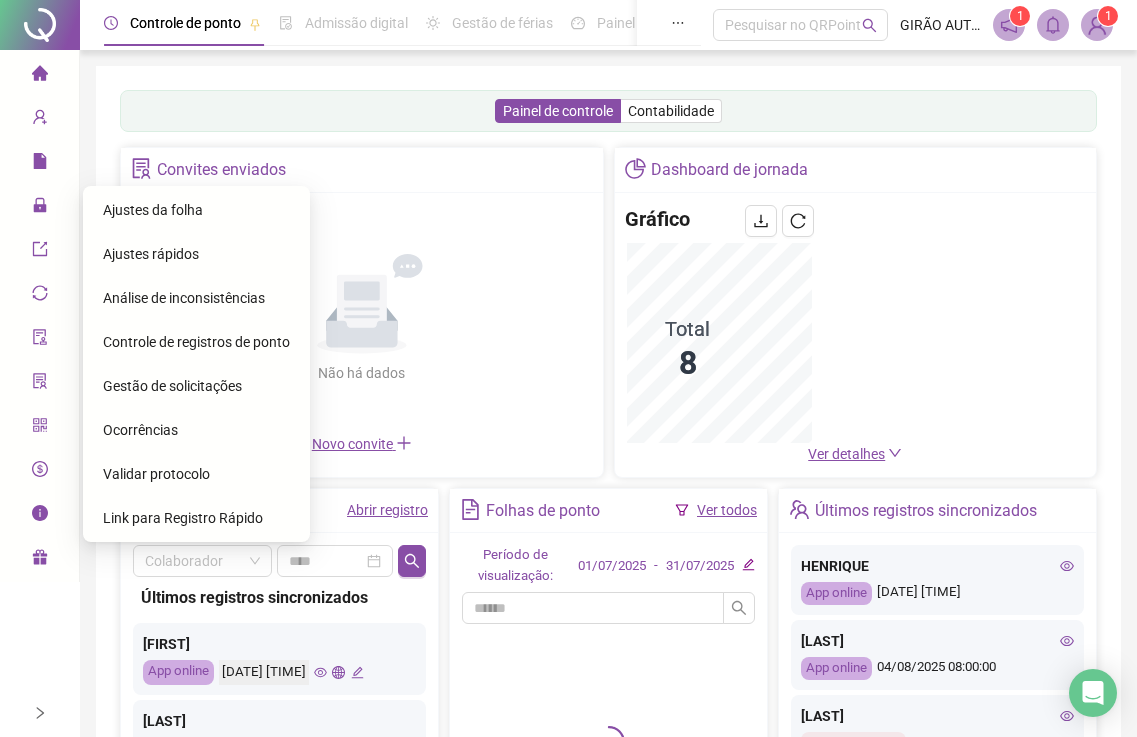 click on "Ajustes da folha" at bounding box center (153, 210) 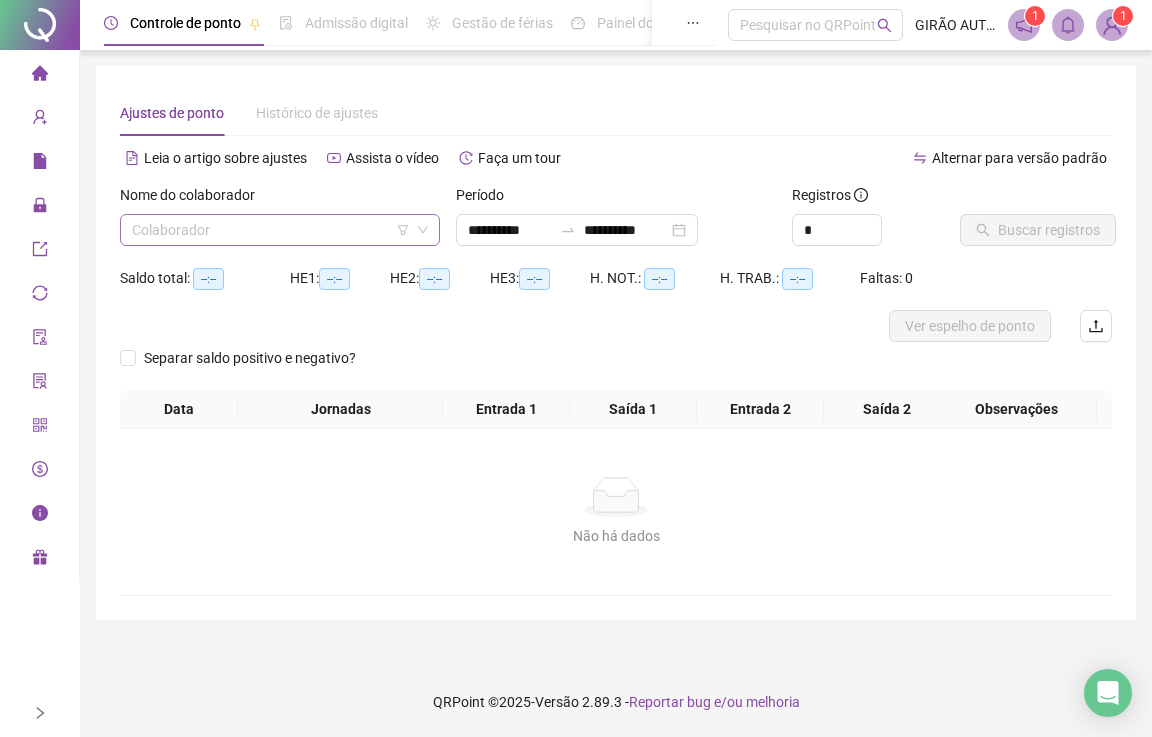 click at bounding box center [271, 230] 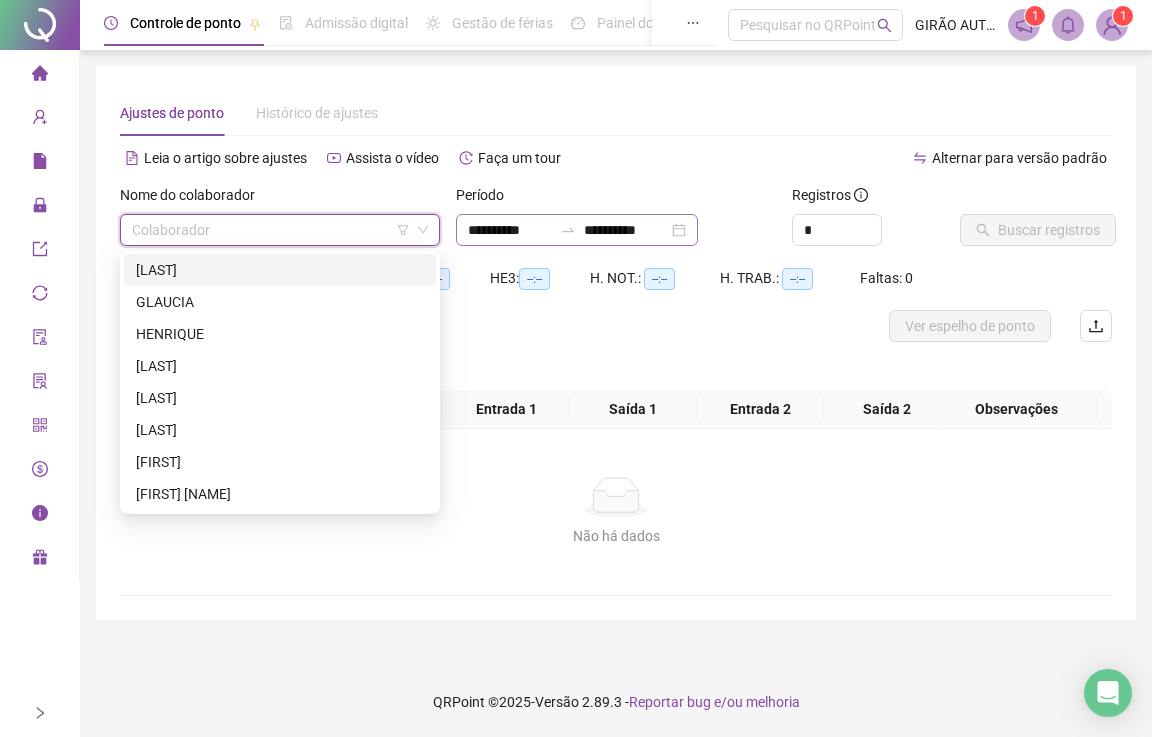 click on "[LAST]" at bounding box center [280, 270] 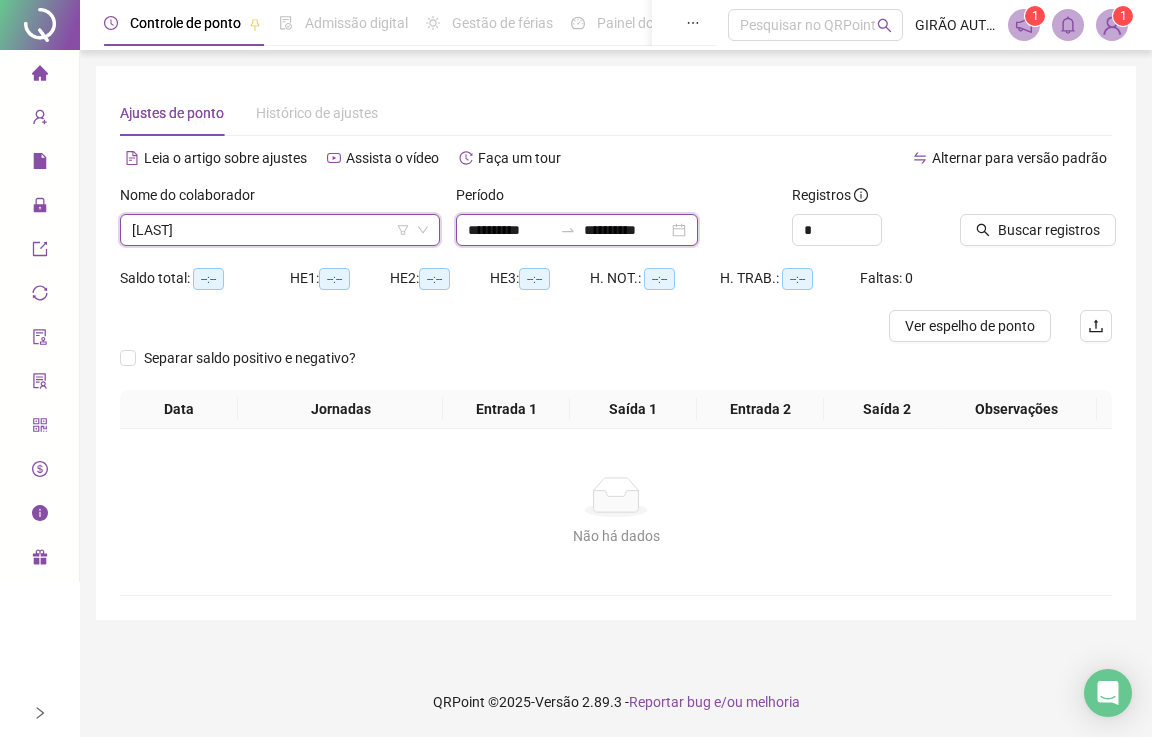 click on "**********" at bounding box center (510, 230) 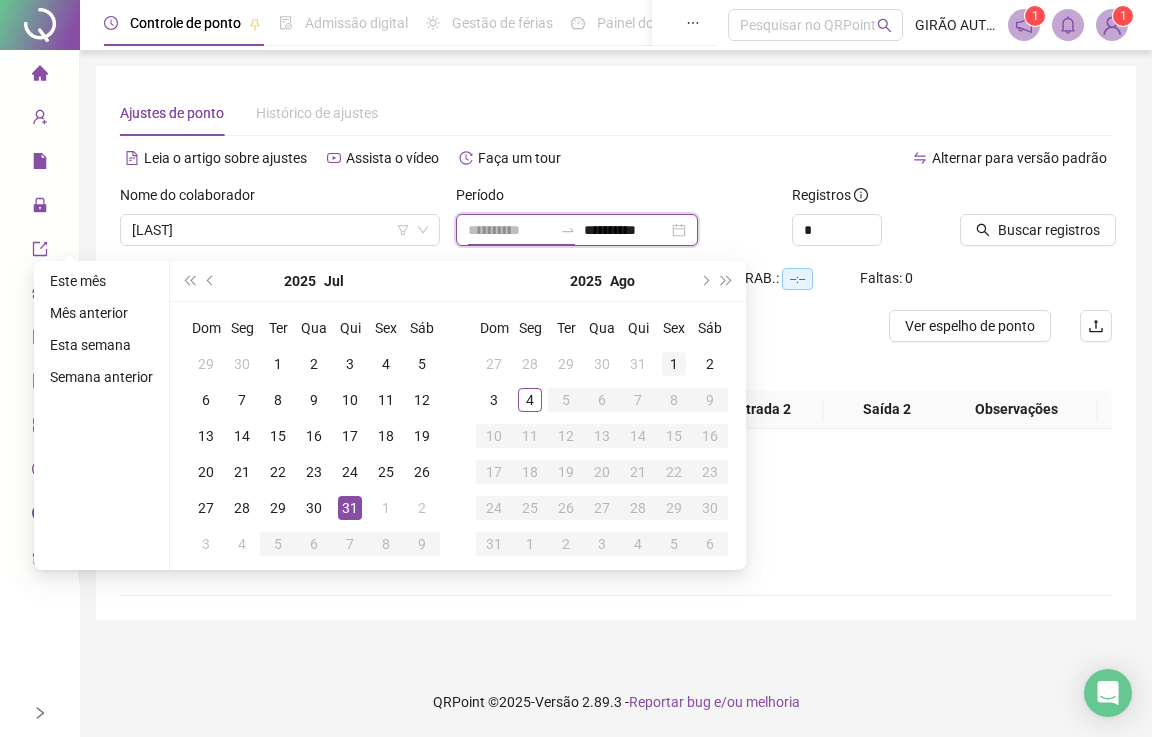 type on "**********" 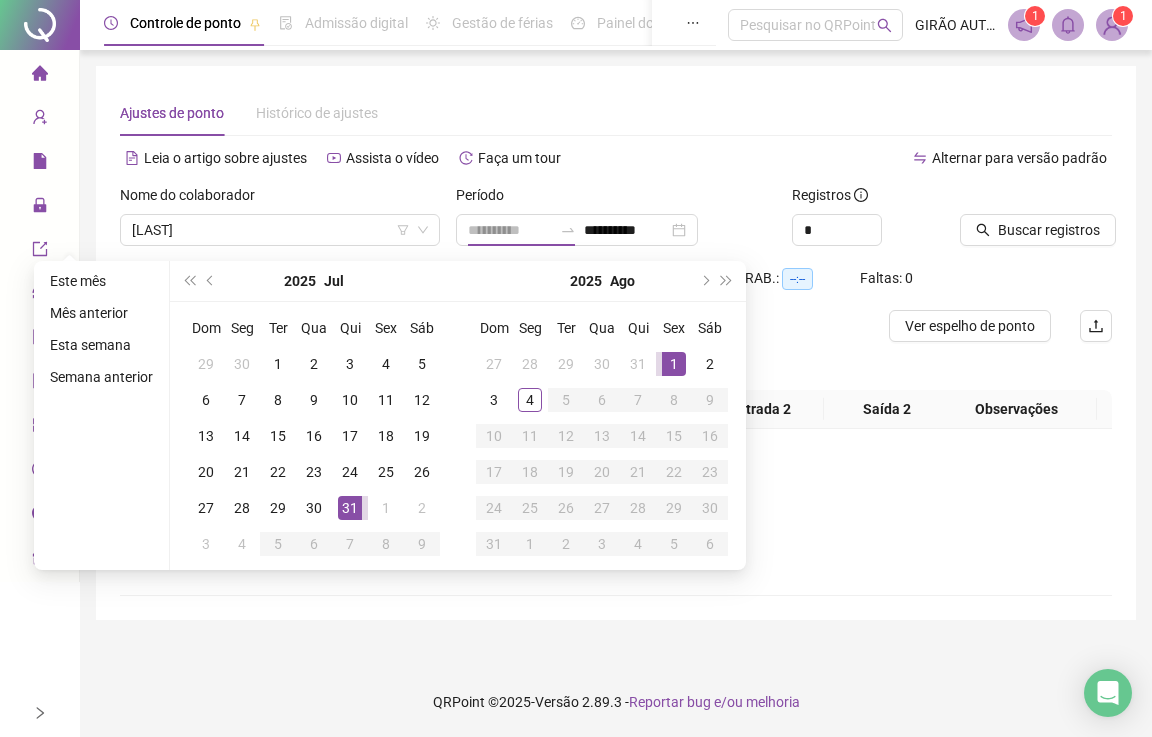 click on "1" at bounding box center (674, 364) 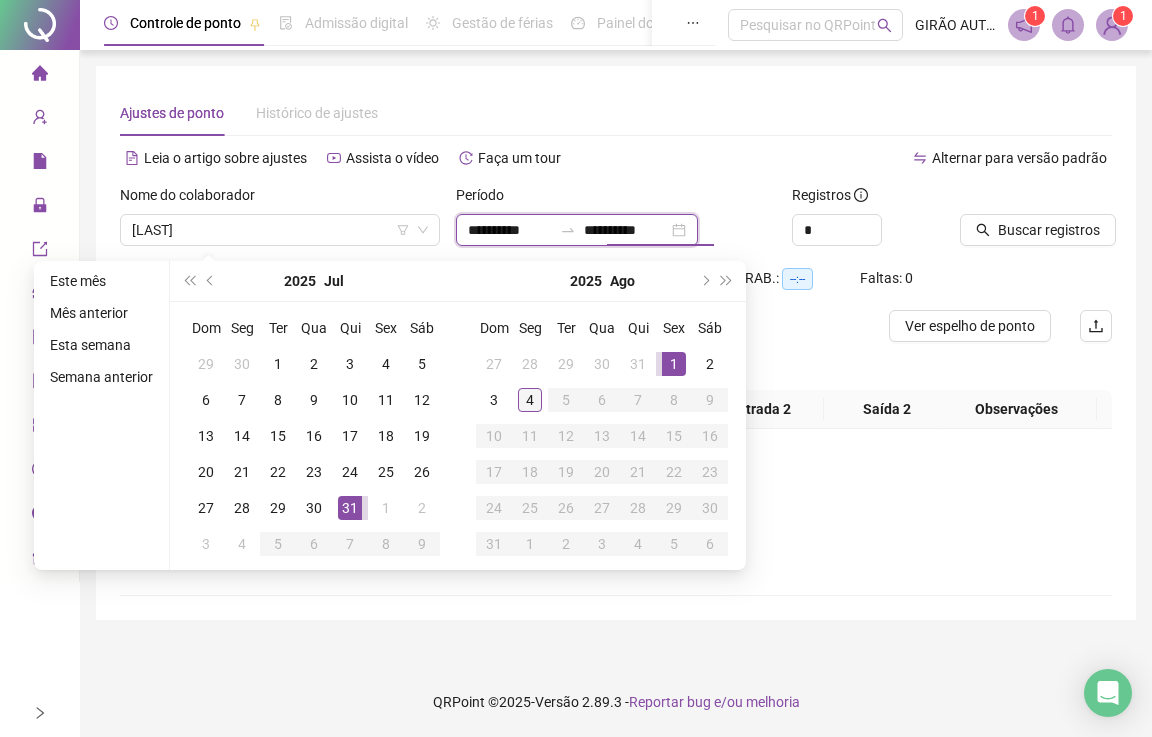 type on "**********" 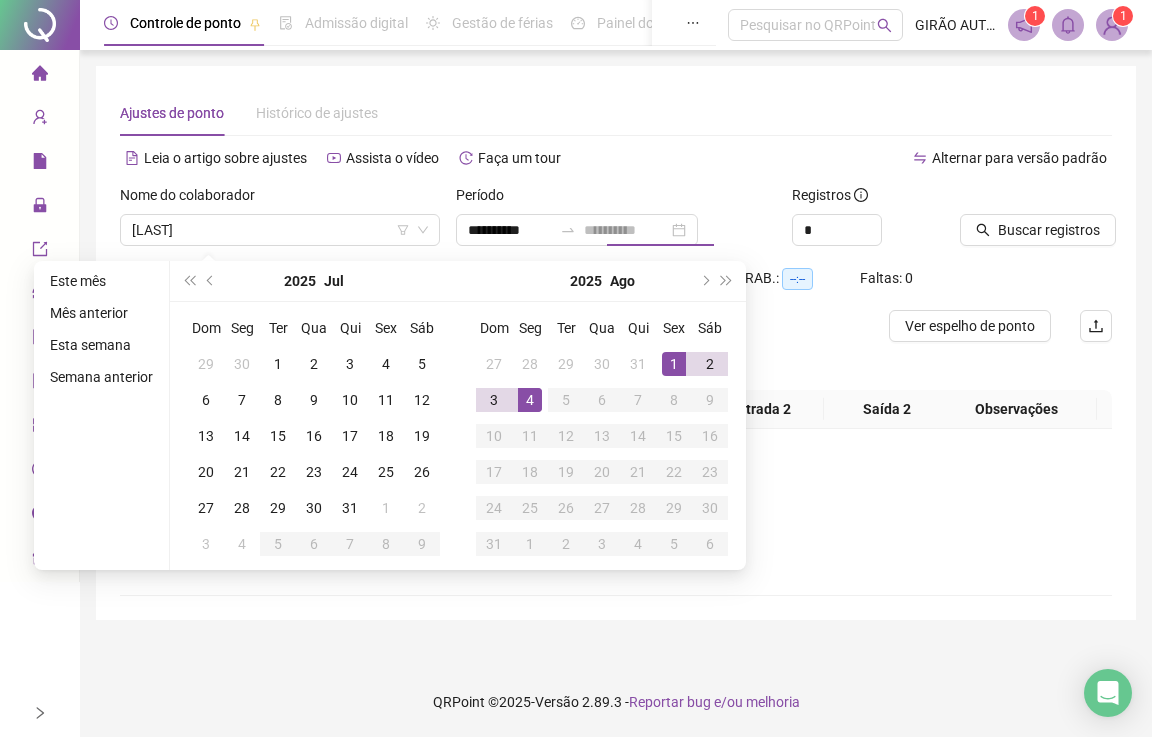 click on "4" at bounding box center (530, 400) 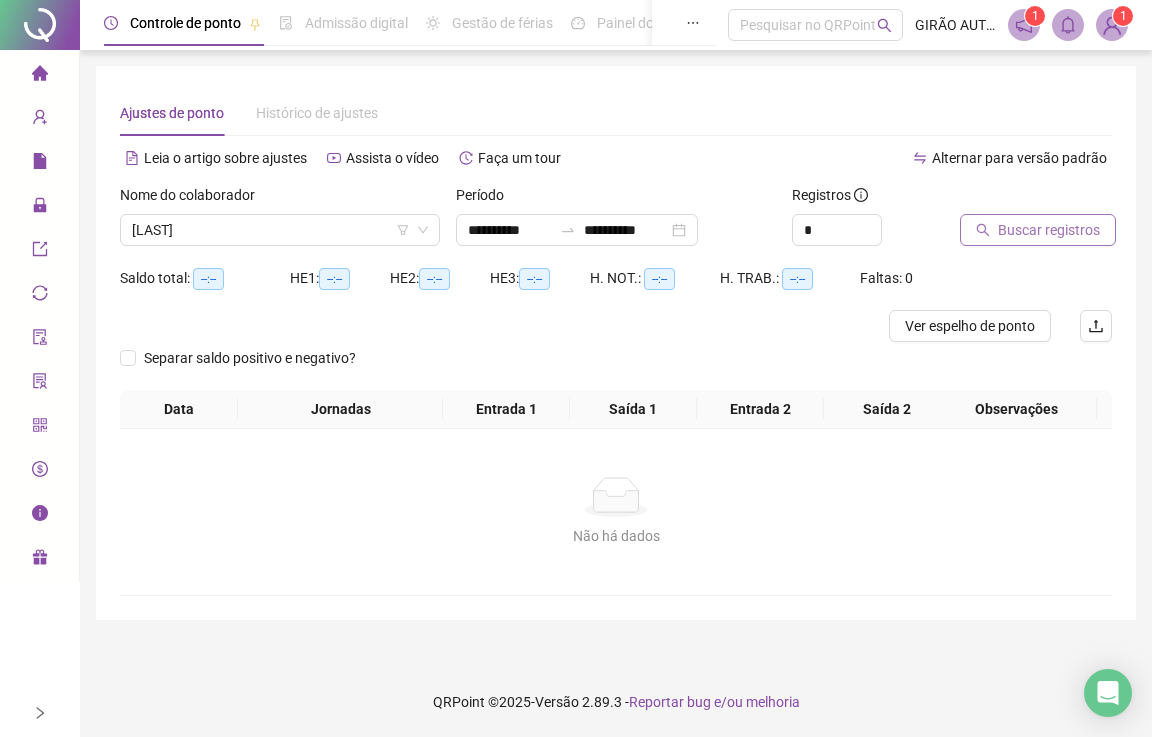 click on "Buscar registros" at bounding box center (1049, 230) 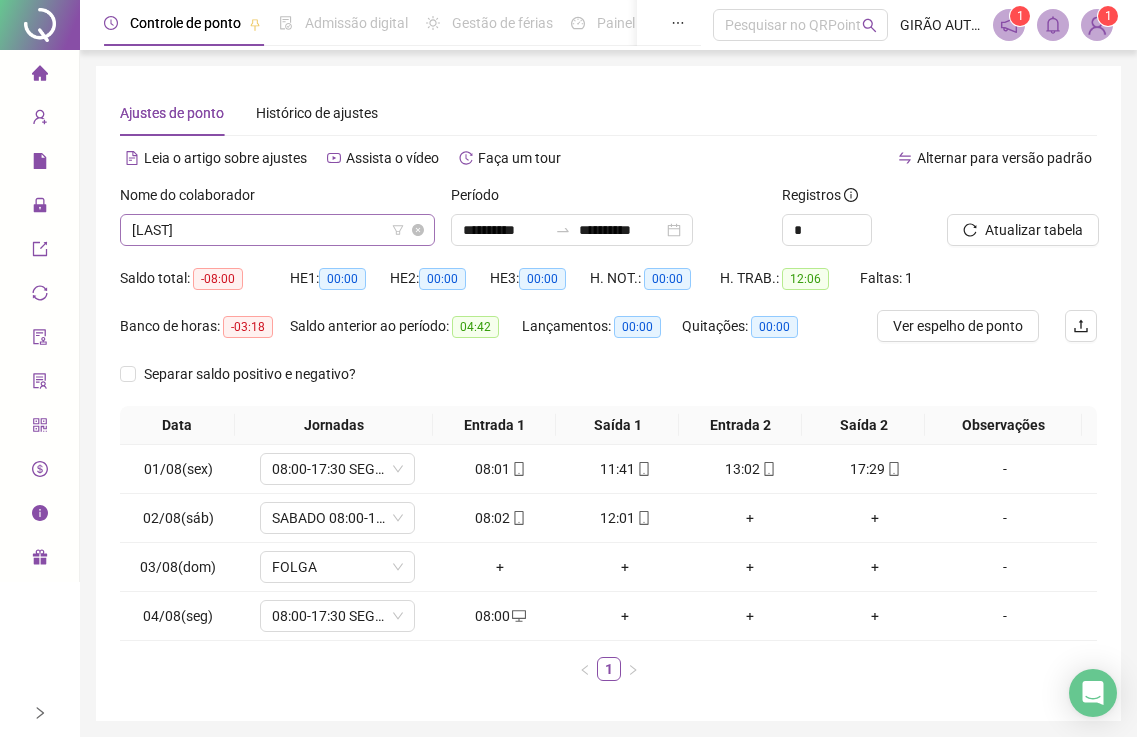 click on "[LAST]" at bounding box center [277, 230] 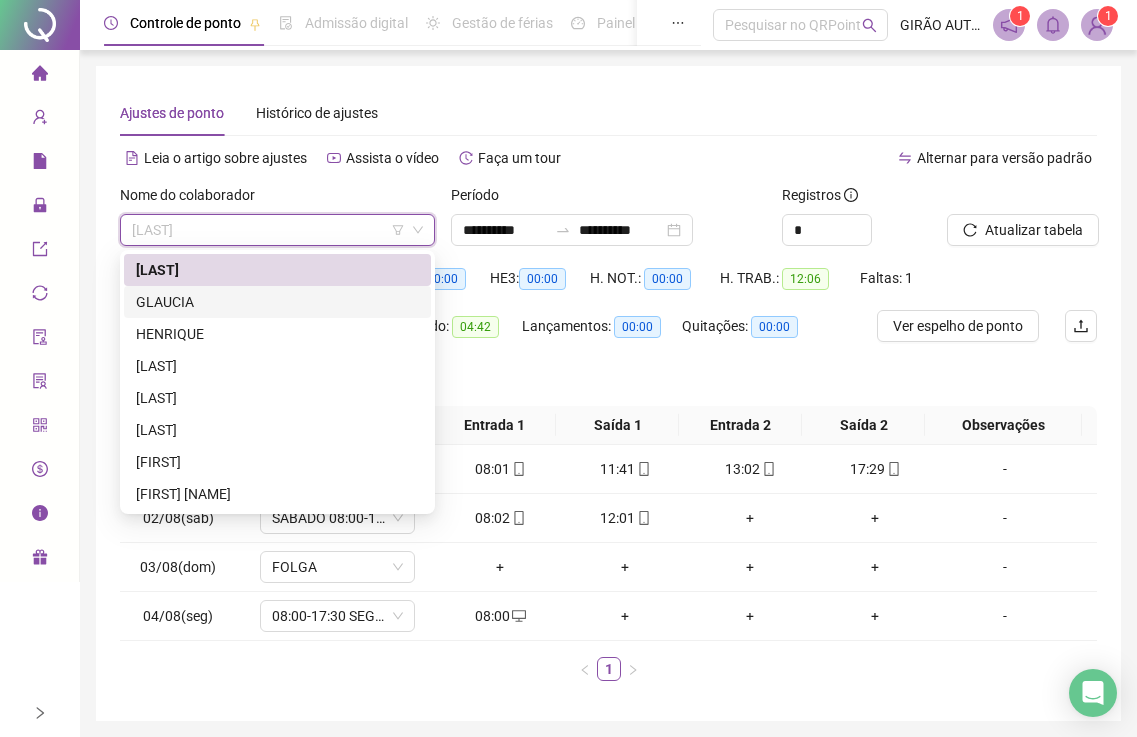 click on "GLAUCIA" at bounding box center (277, 302) 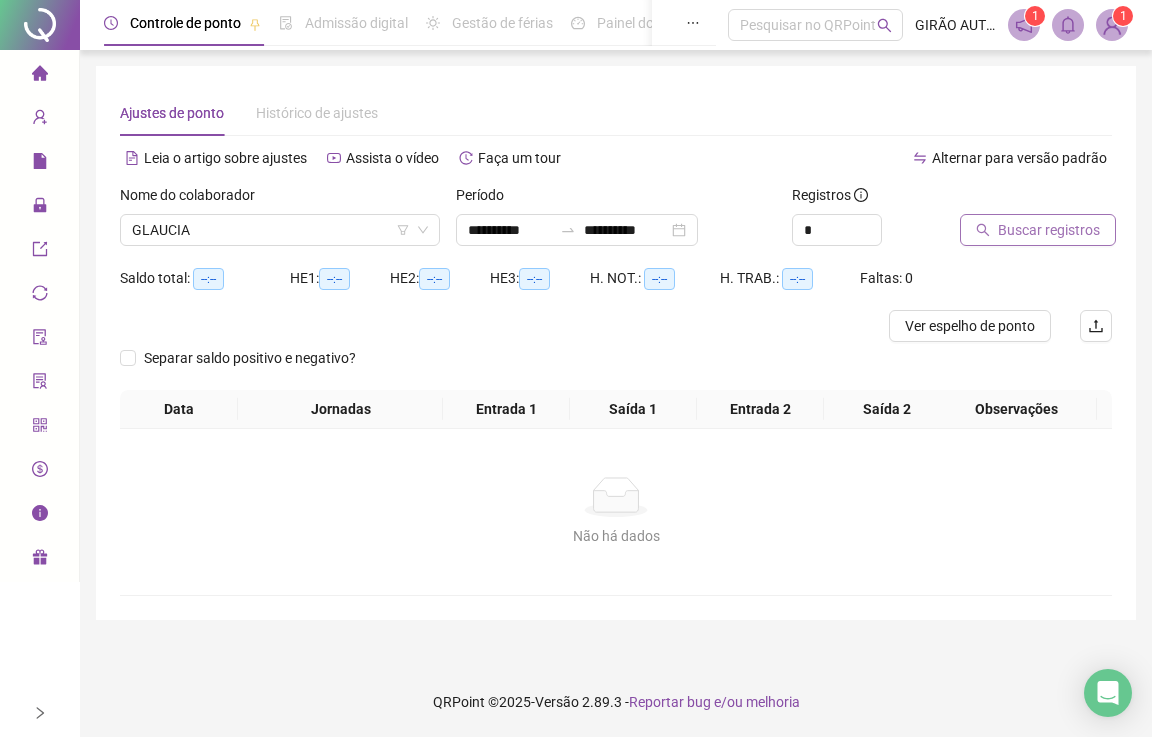 click on "Buscar registros" at bounding box center (1038, 230) 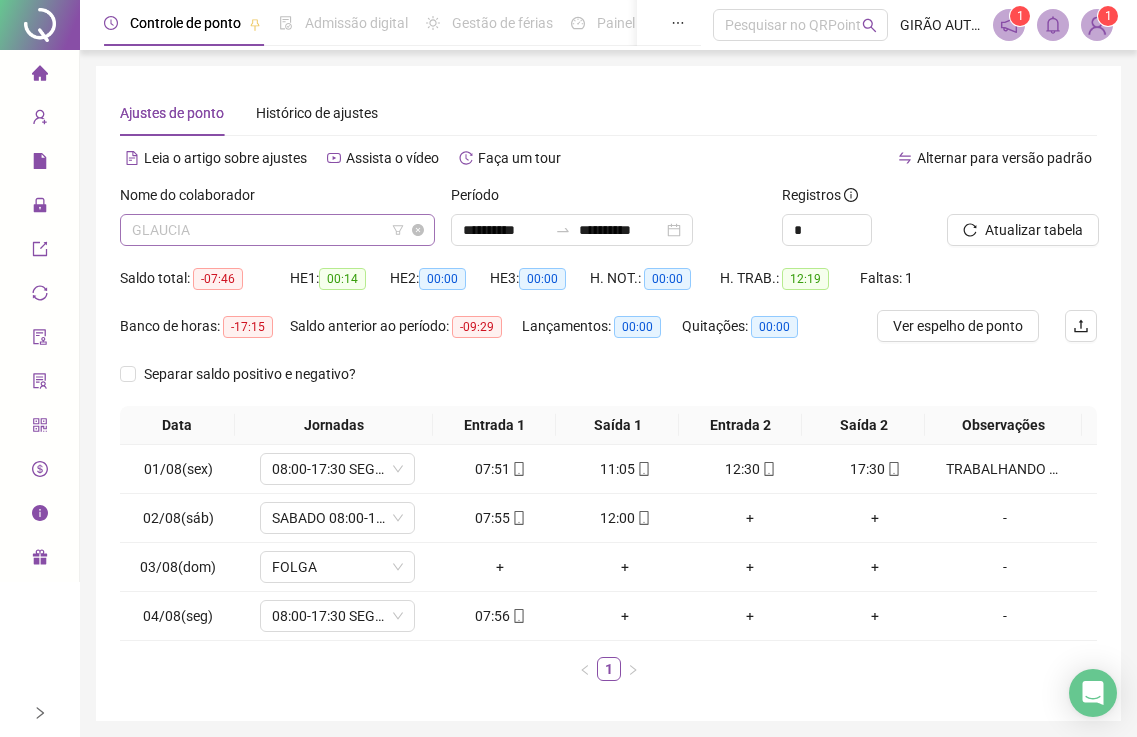 click on "GLAUCIA" at bounding box center (277, 230) 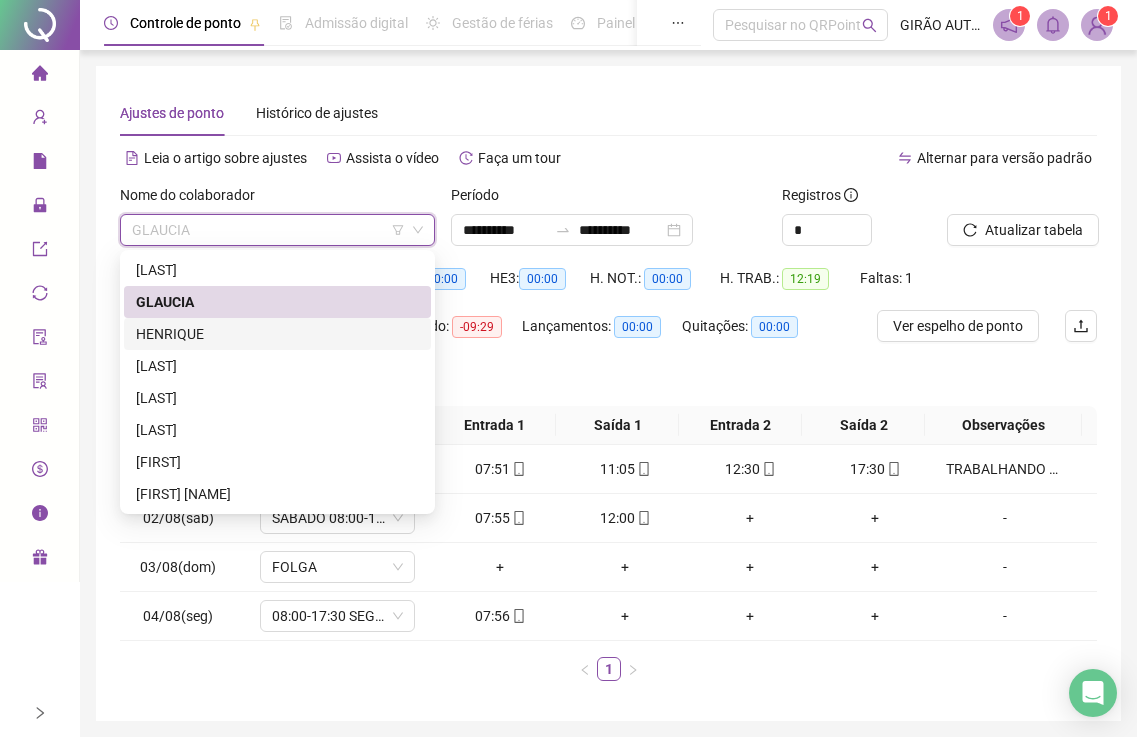 click on "HENRIQUE" at bounding box center (277, 334) 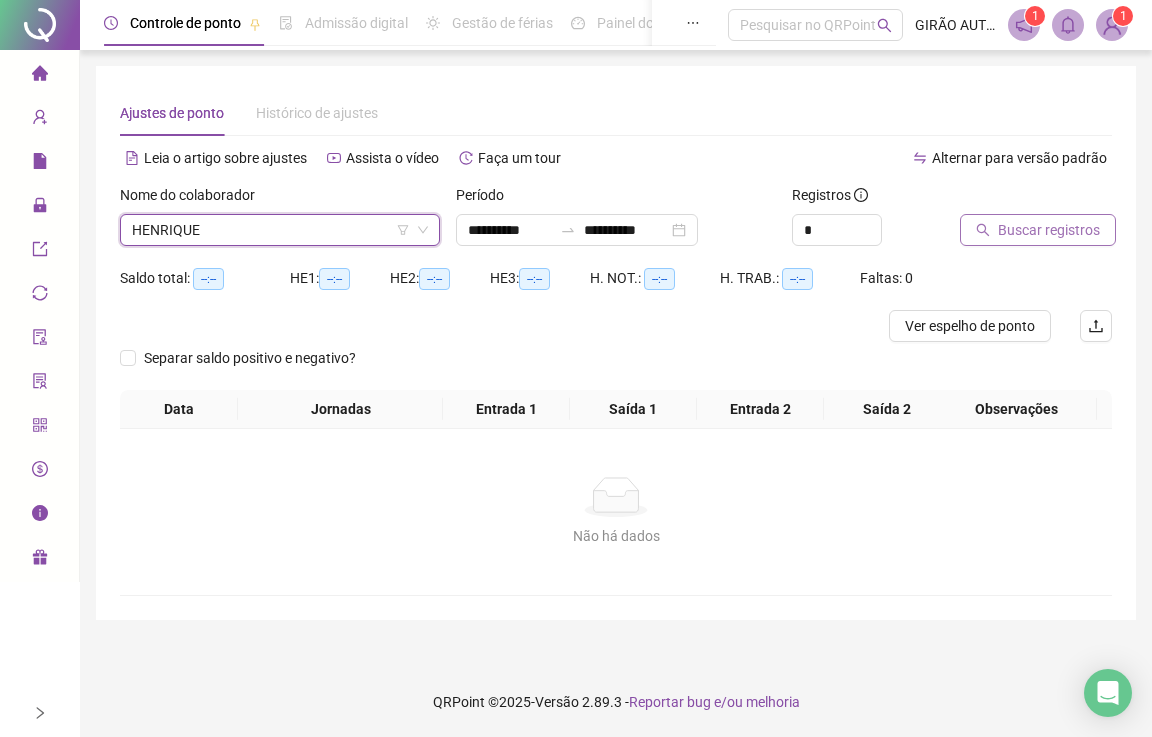 click on "Buscar registros" at bounding box center (1049, 230) 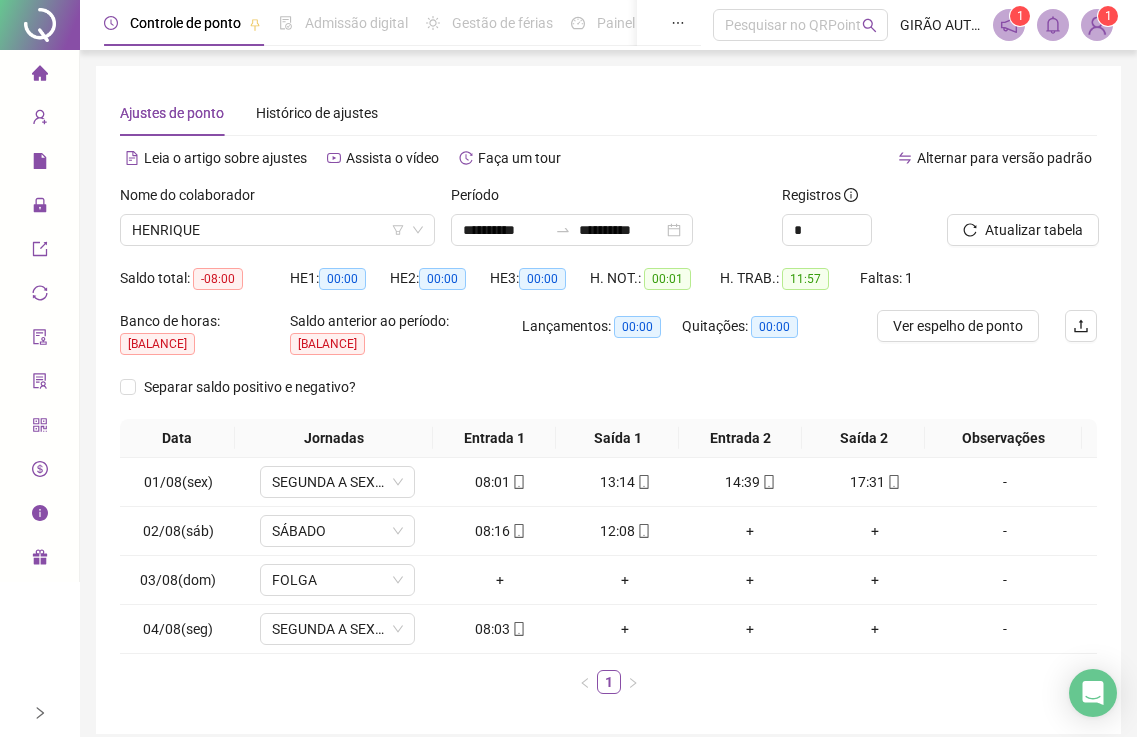 click on "Nome do colaborador" at bounding box center [277, 199] 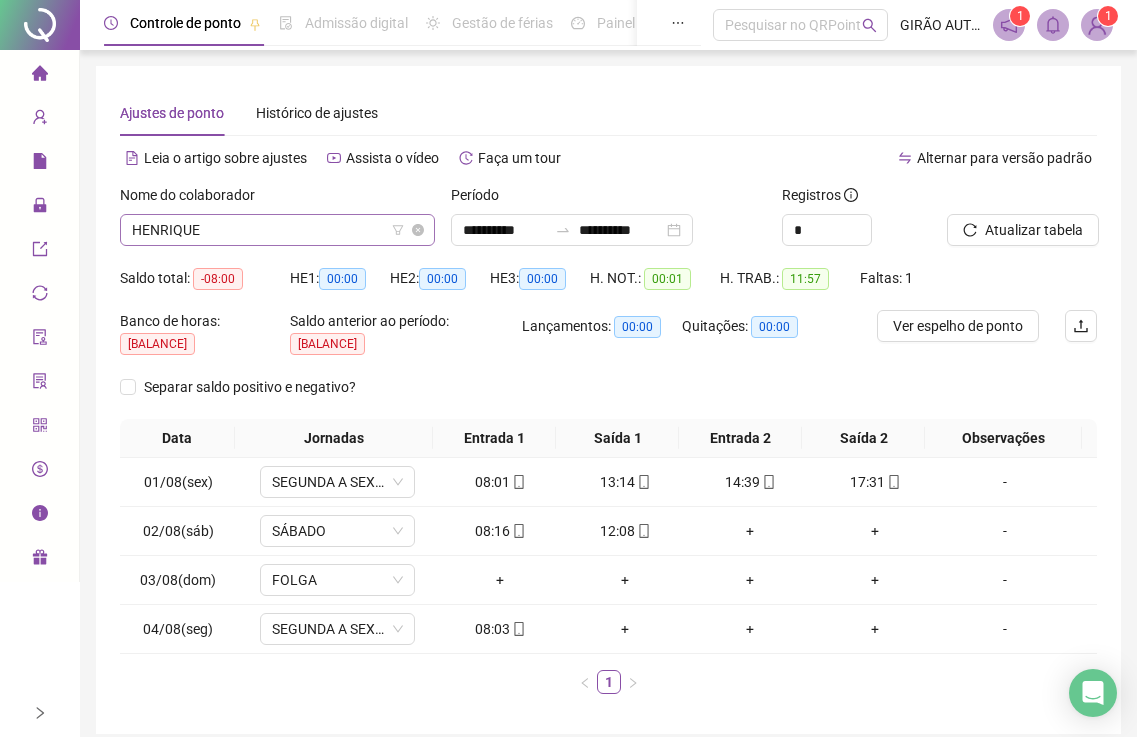click on "HENRIQUE" at bounding box center (277, 230) 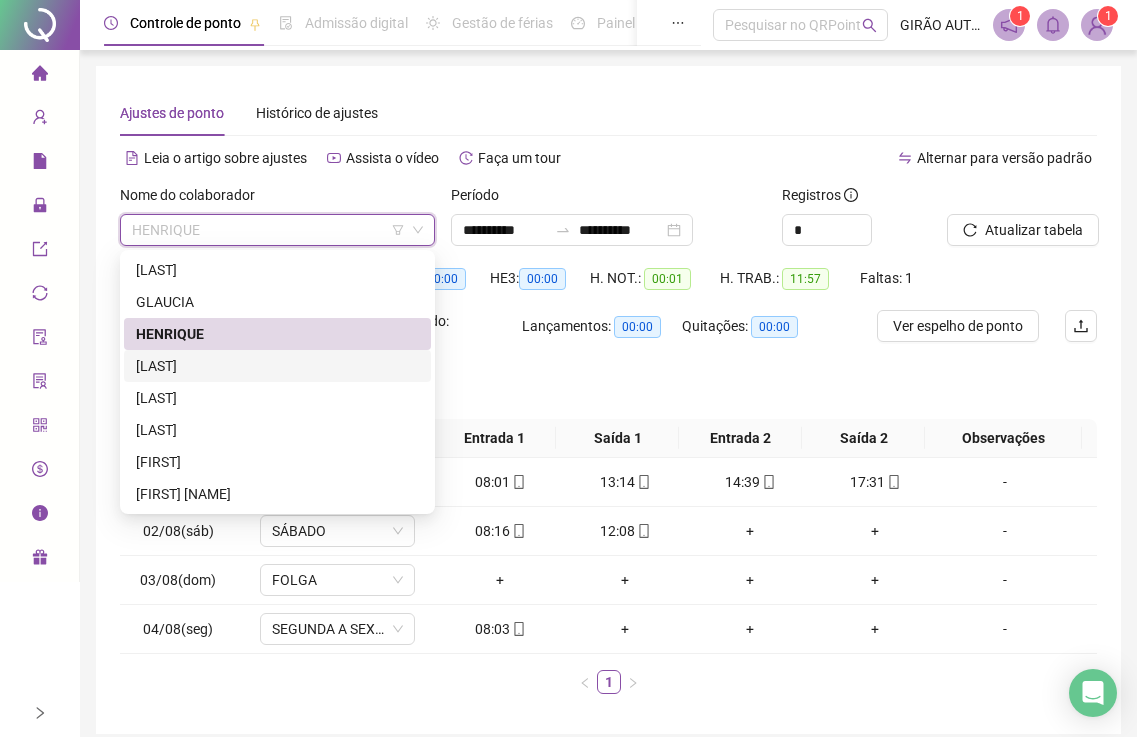 click on "[LAST]" at bounding box center [277, 366] 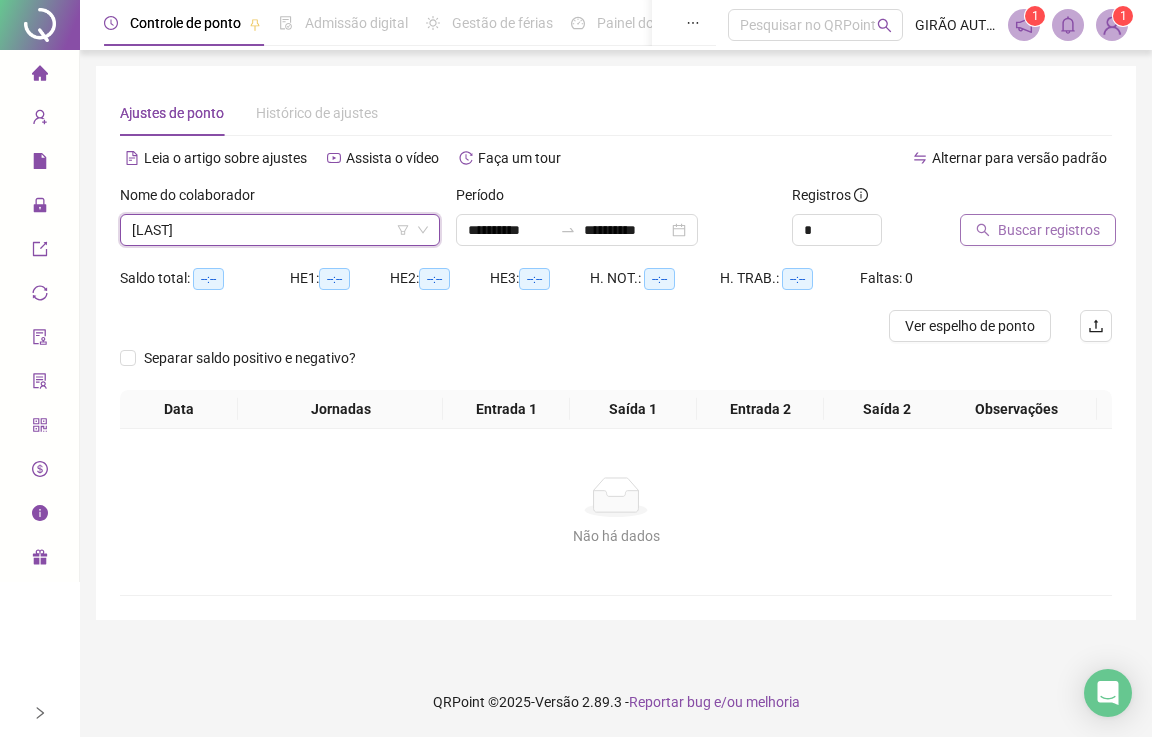 click on "Buscar registros" at bounding box center (1049, 230) 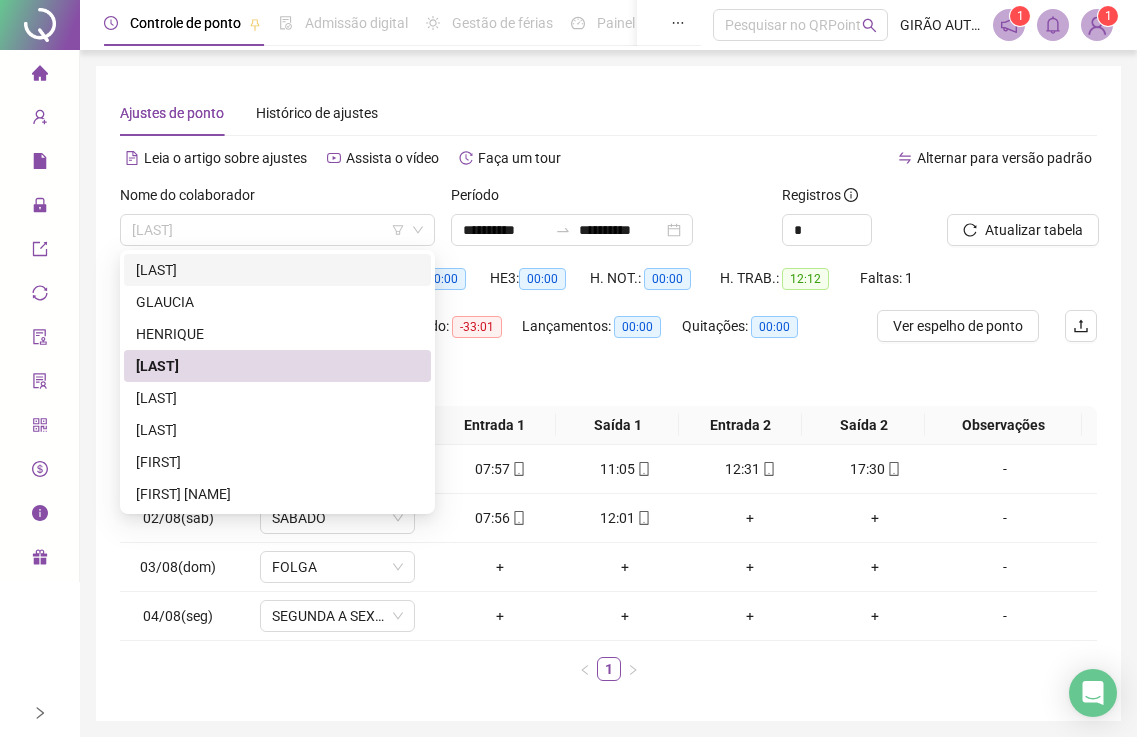 drag, startPoint x: 210, startPoint y: 240, endPoint x: 188, endPoint y: 0, distance: 241.00623 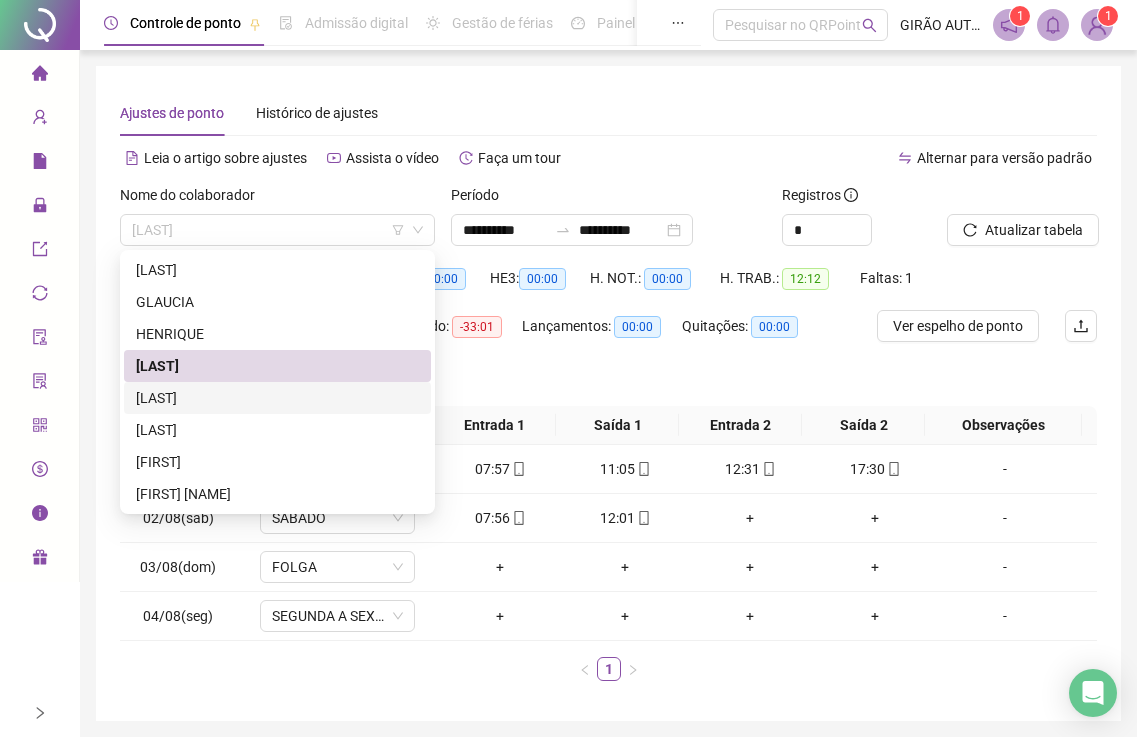 click on "[LAST]" at bounding box center [277, 398] 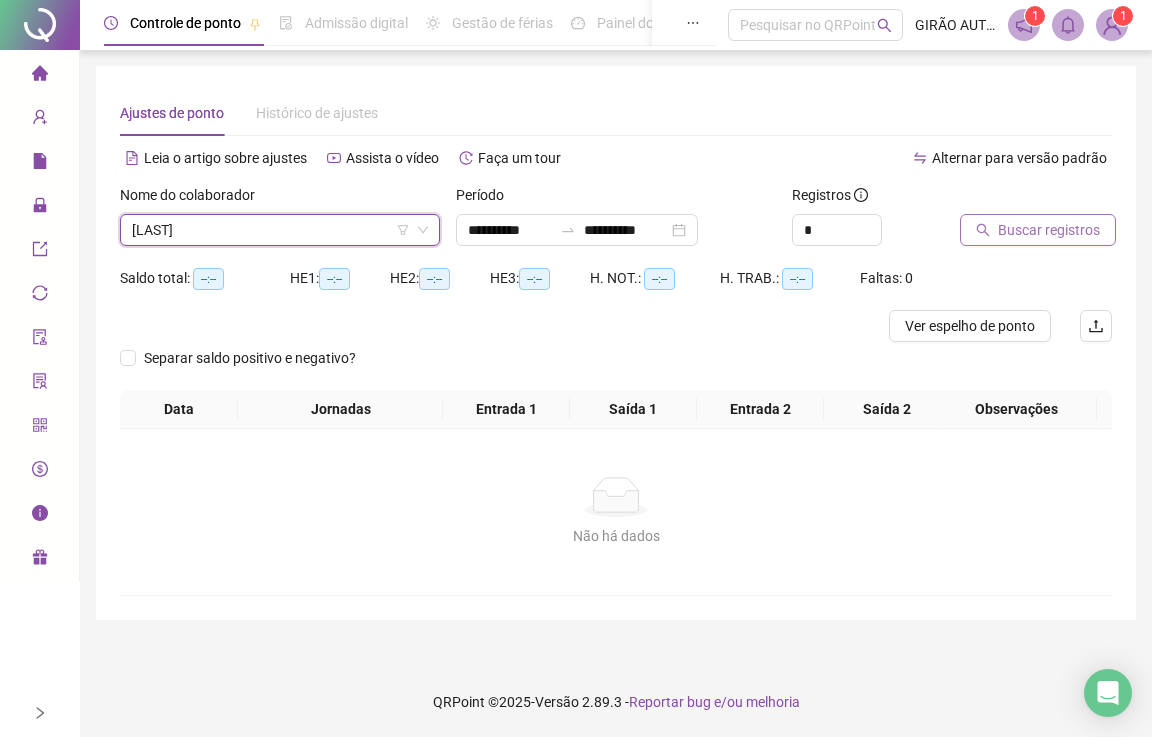 click on "Buscar registros" at bounding box center (1038, 230) 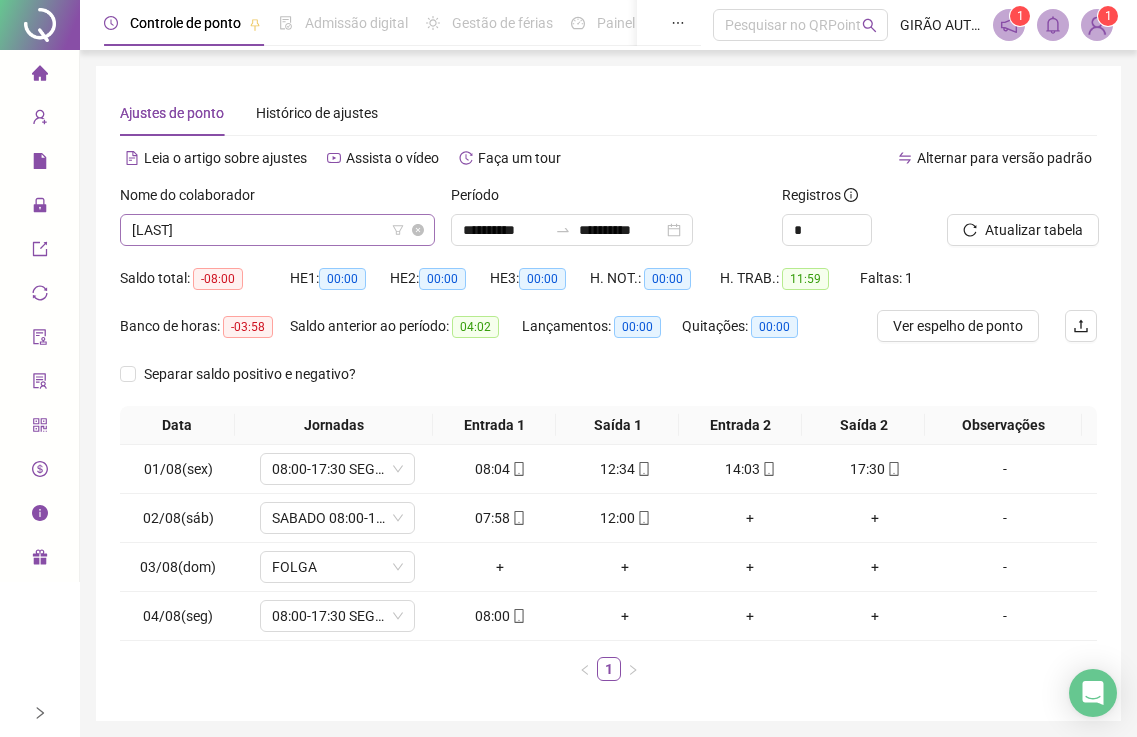 click on "[LAST]" at bounding box center [277, 230] 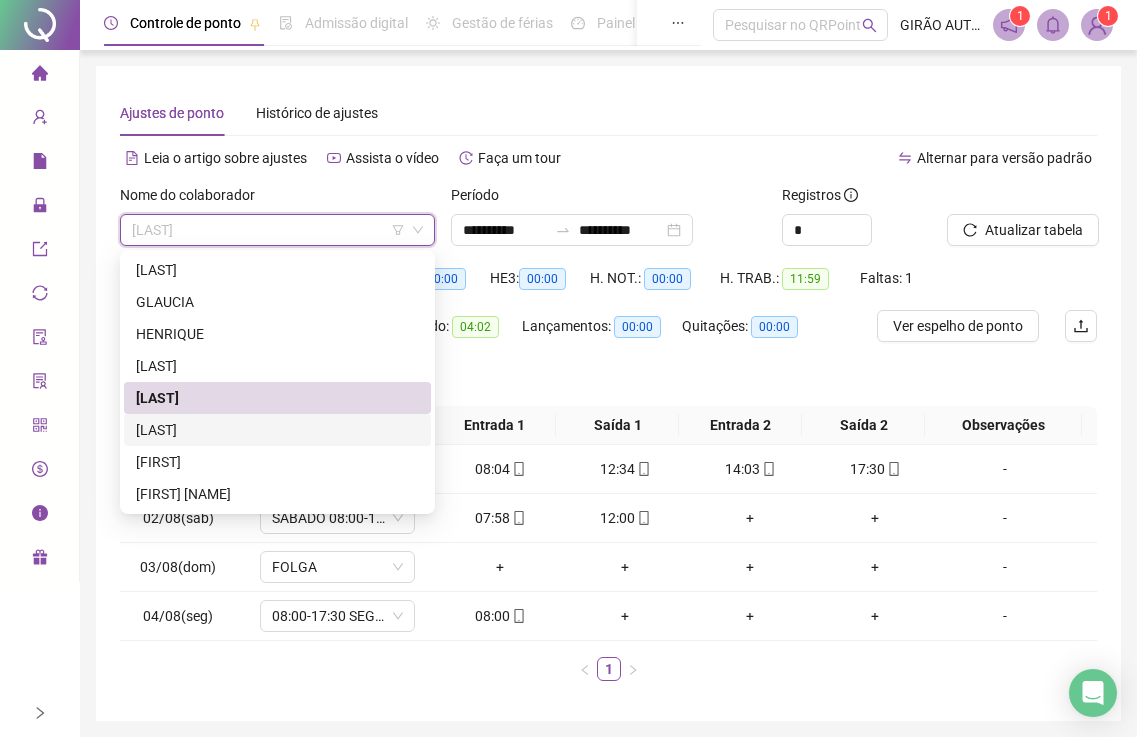 click on "[LAST]" at bounding box center (277, 430) 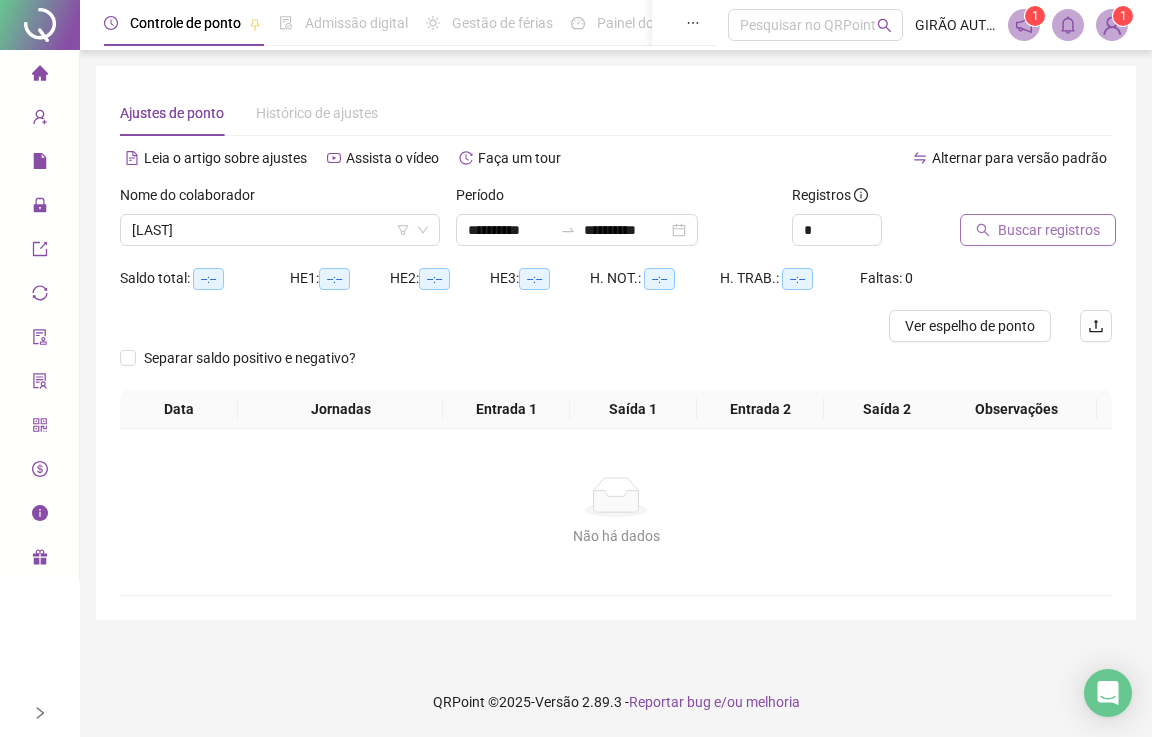click on "Buscar registros" at bounding box center [1038, 230] 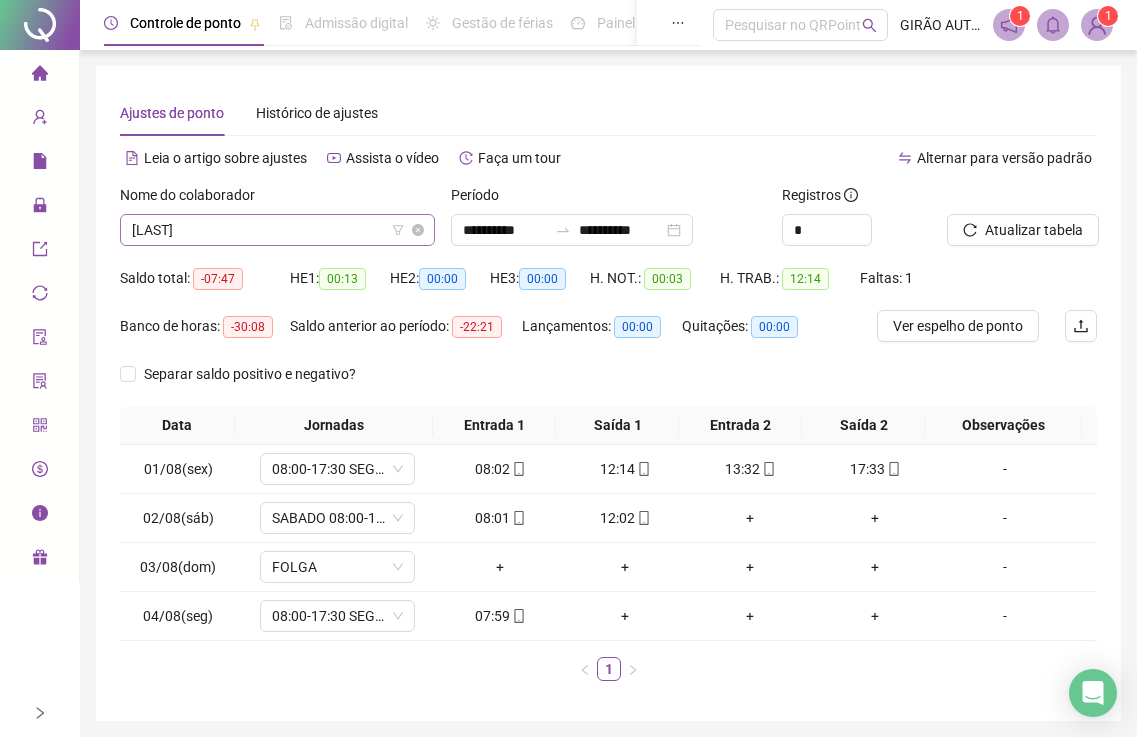 click on "[LAST]" at bounding box center (277, 230) 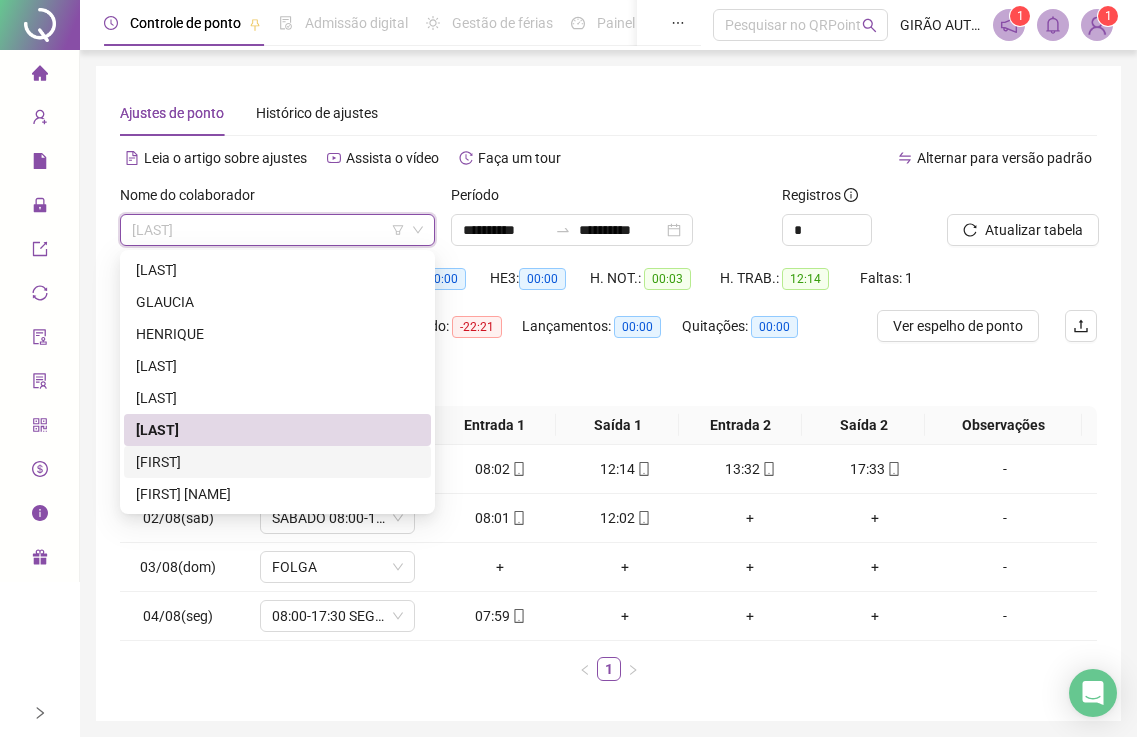 click on "[FIRST]" at bounding box center (277, 462) 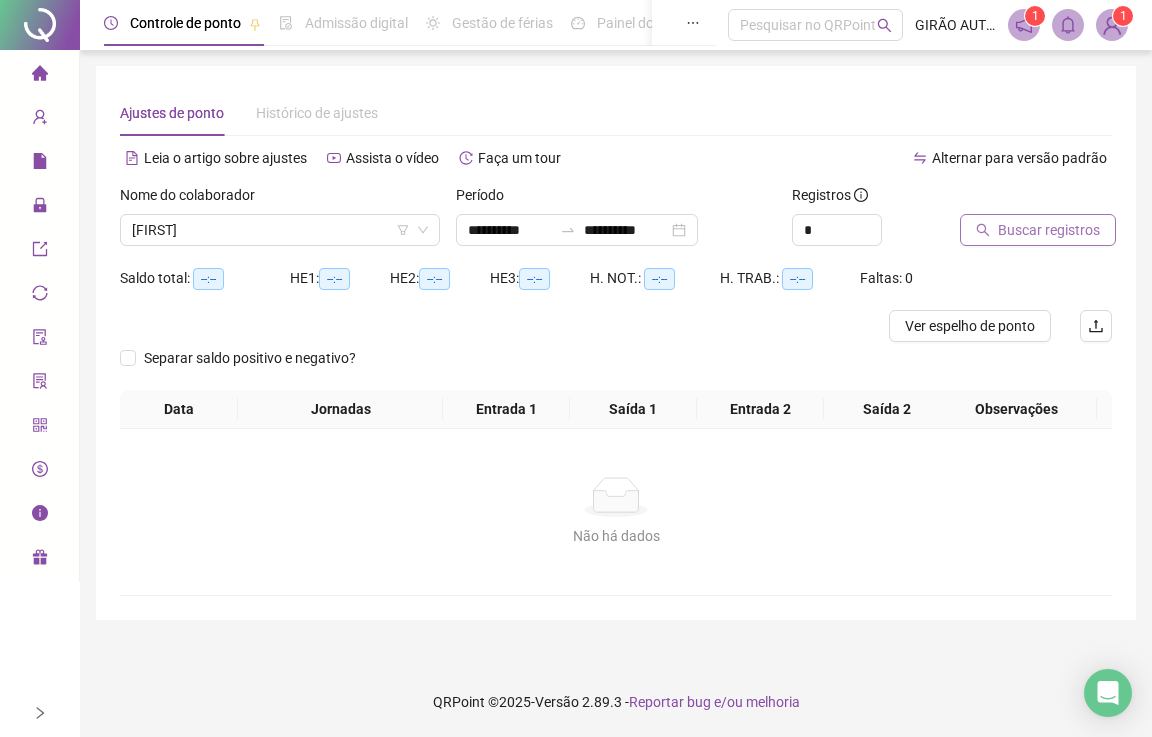 click on "Buscar registros" at bounding box center (1049, 230) 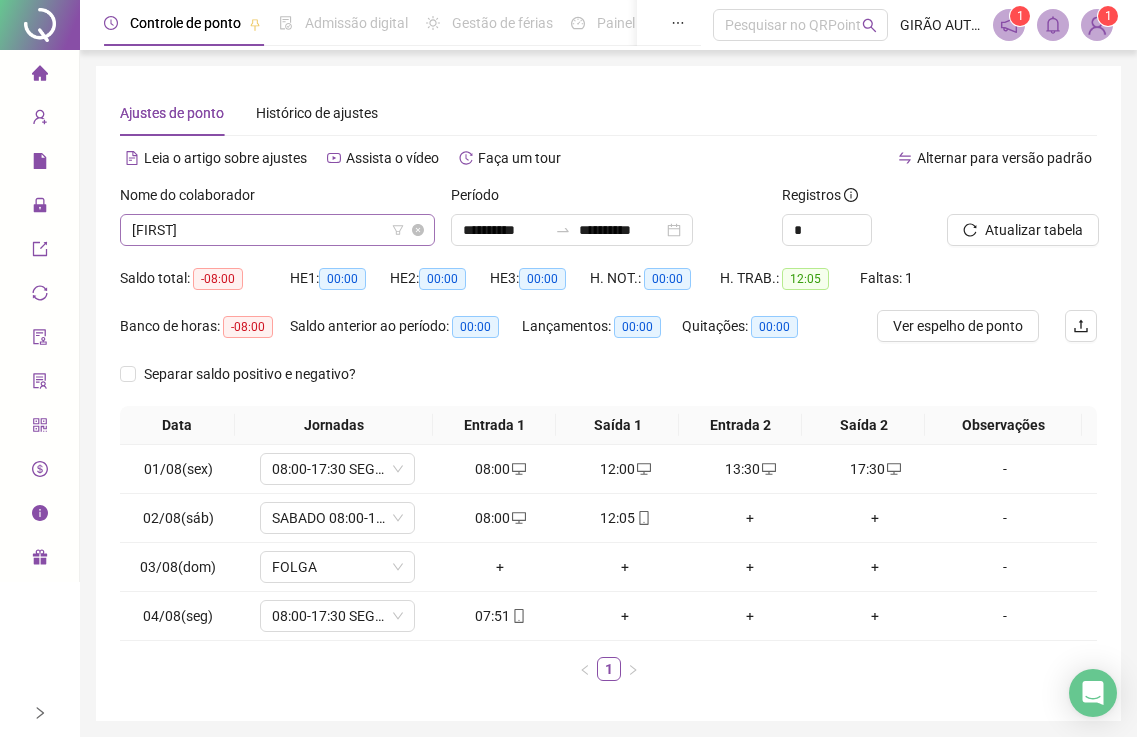 click on "[FIRST]" at bounding box center (277, 230) 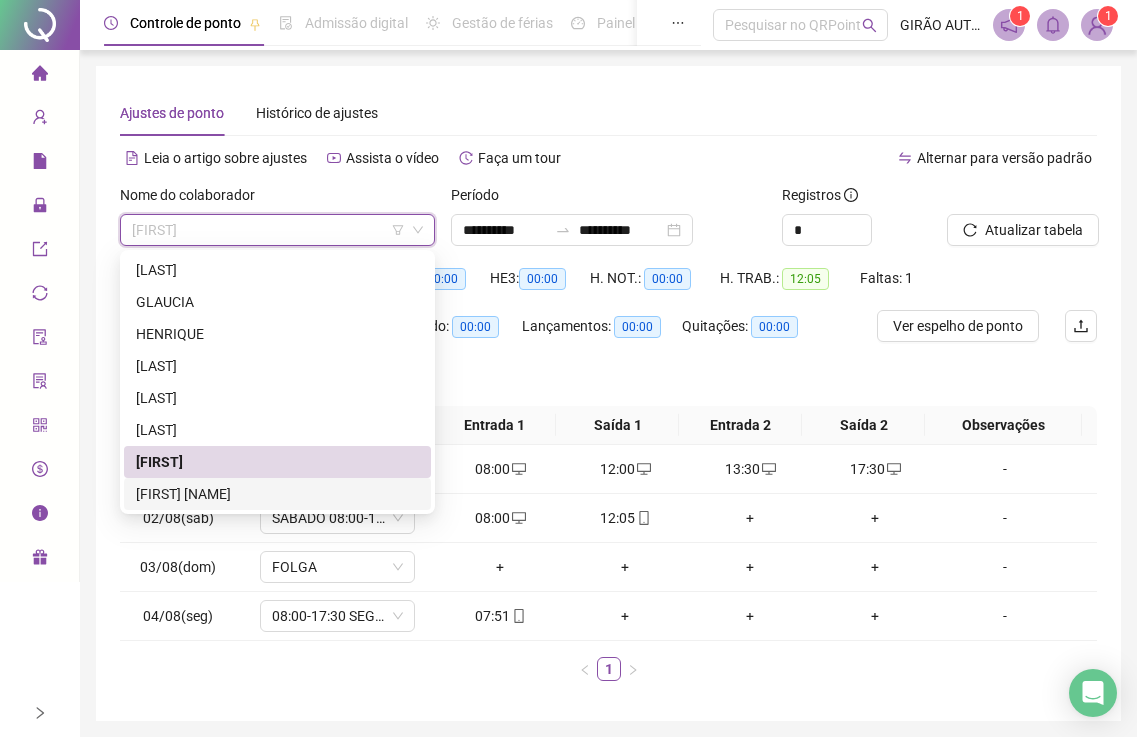 click on "[FIRST] [NAME]" at bounding box center [277, 494] 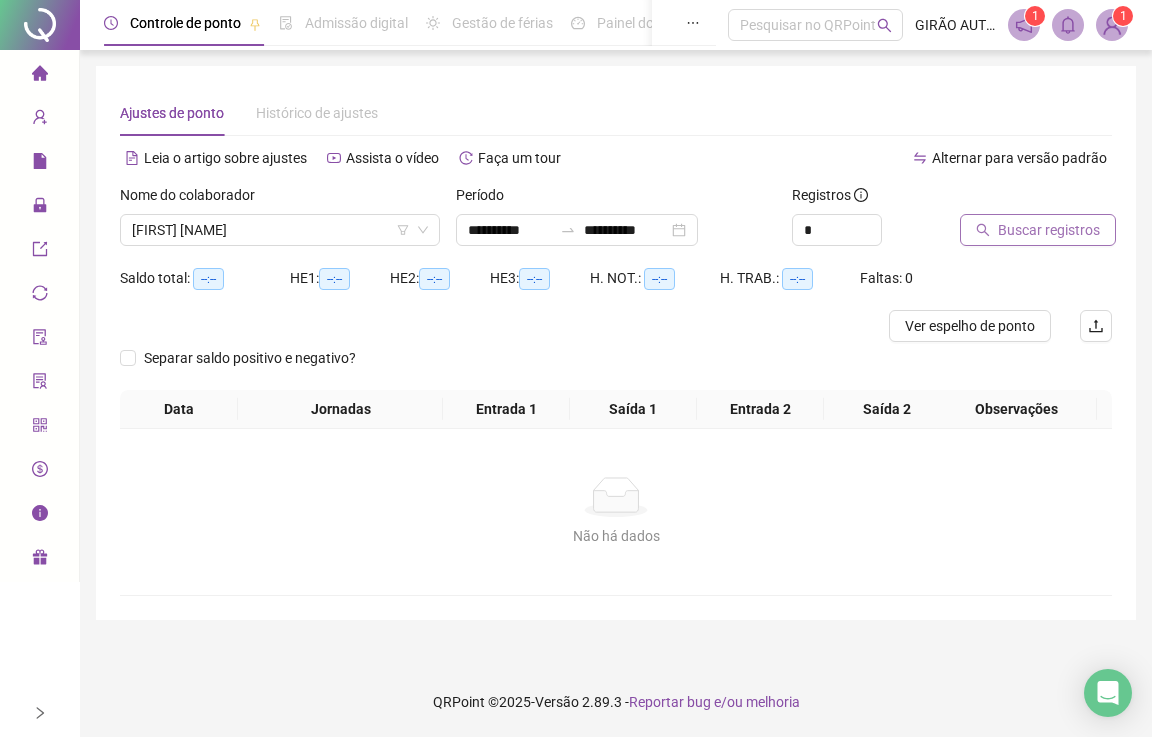 click on "Buscar registros" at bounding box center [1049, 230] 